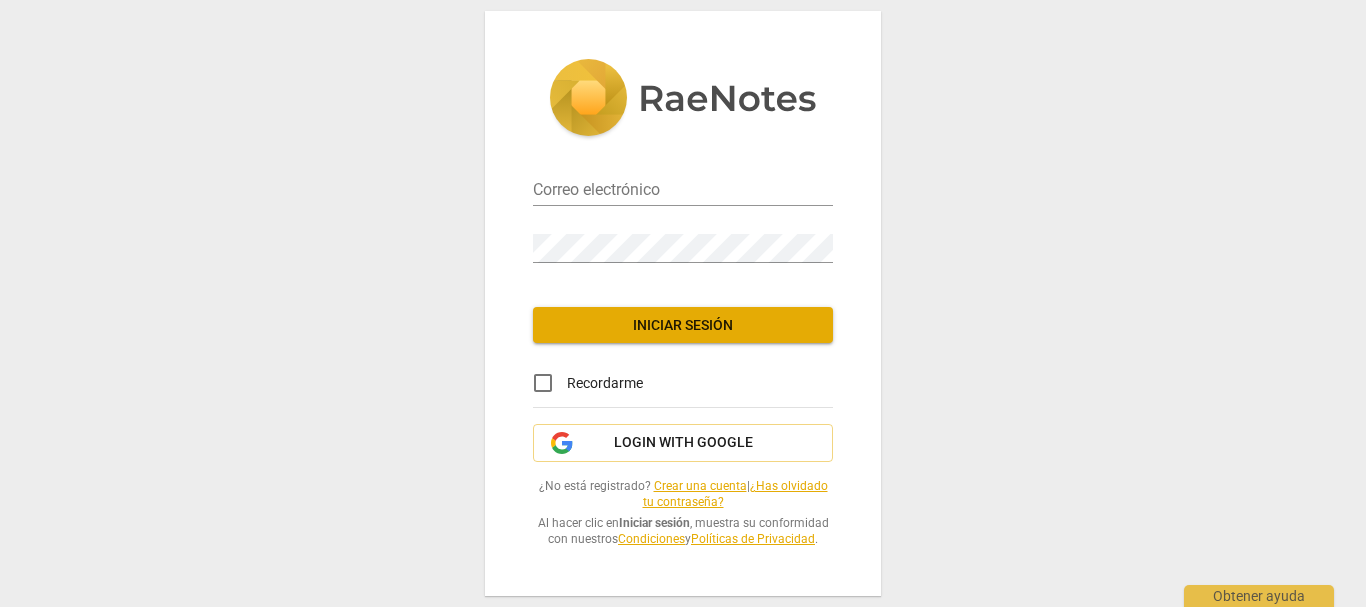 scroll, scrollTop: 0, scrollLeft: 0, axis: both 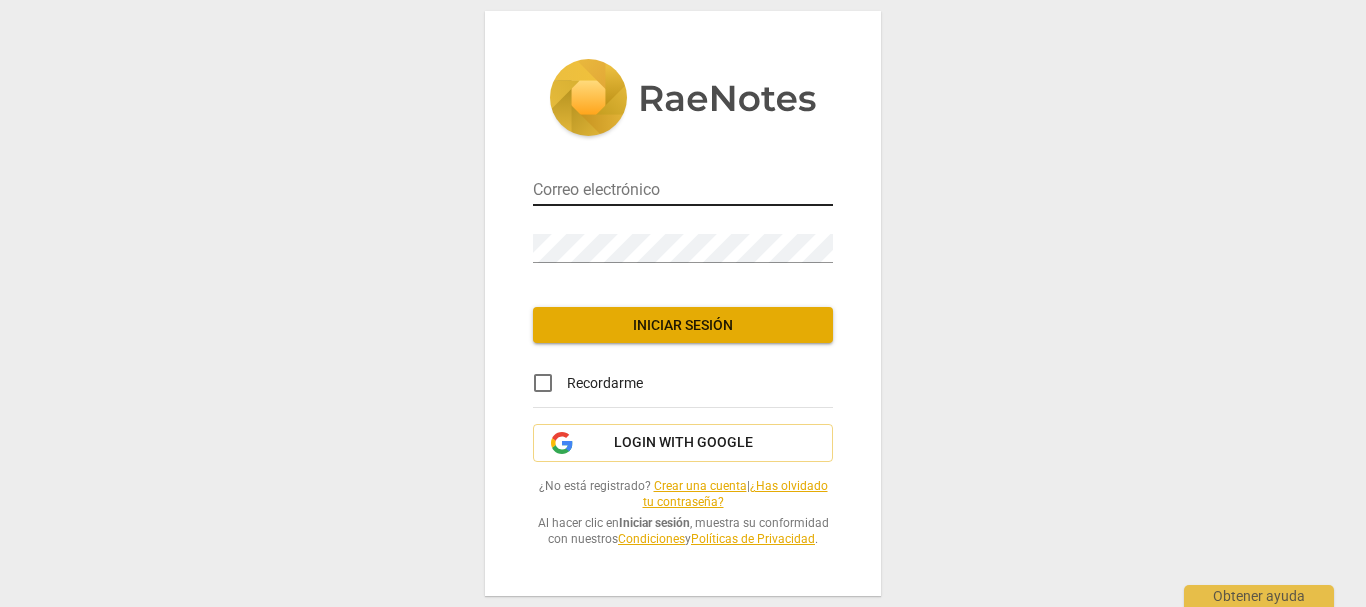 click at bounding box center [683, 191] 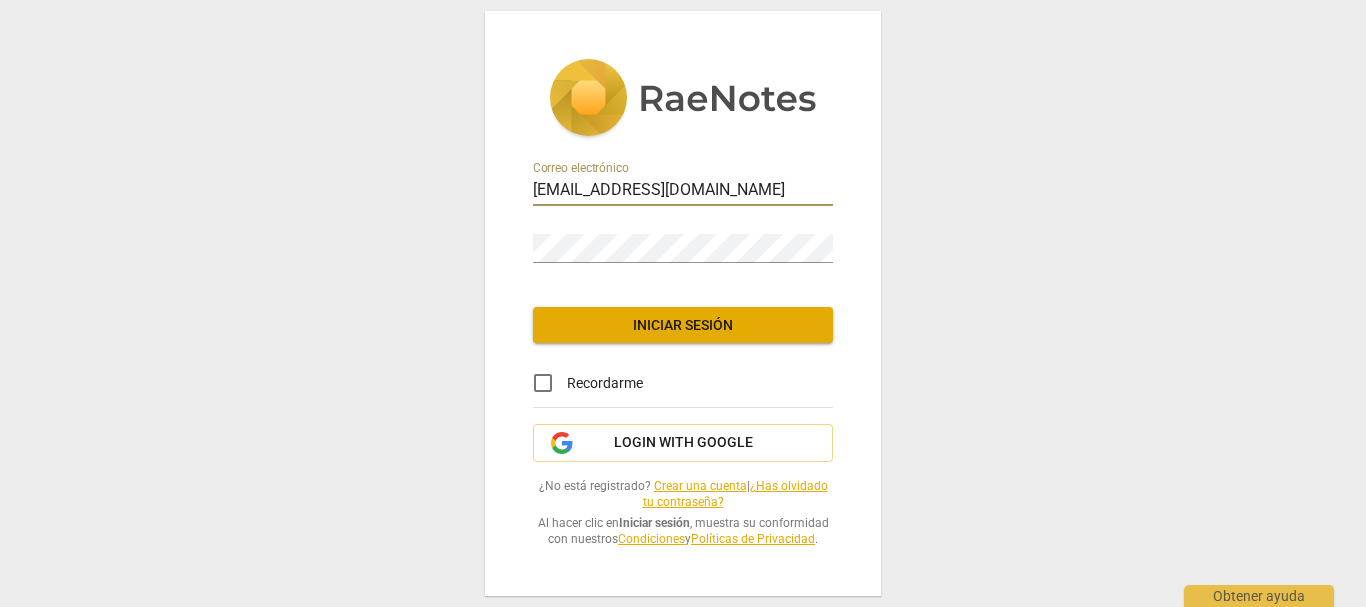 click on "[EMAIL_ADDRESS][DOMAIN_NAME]" at bounding box center [683, 191] 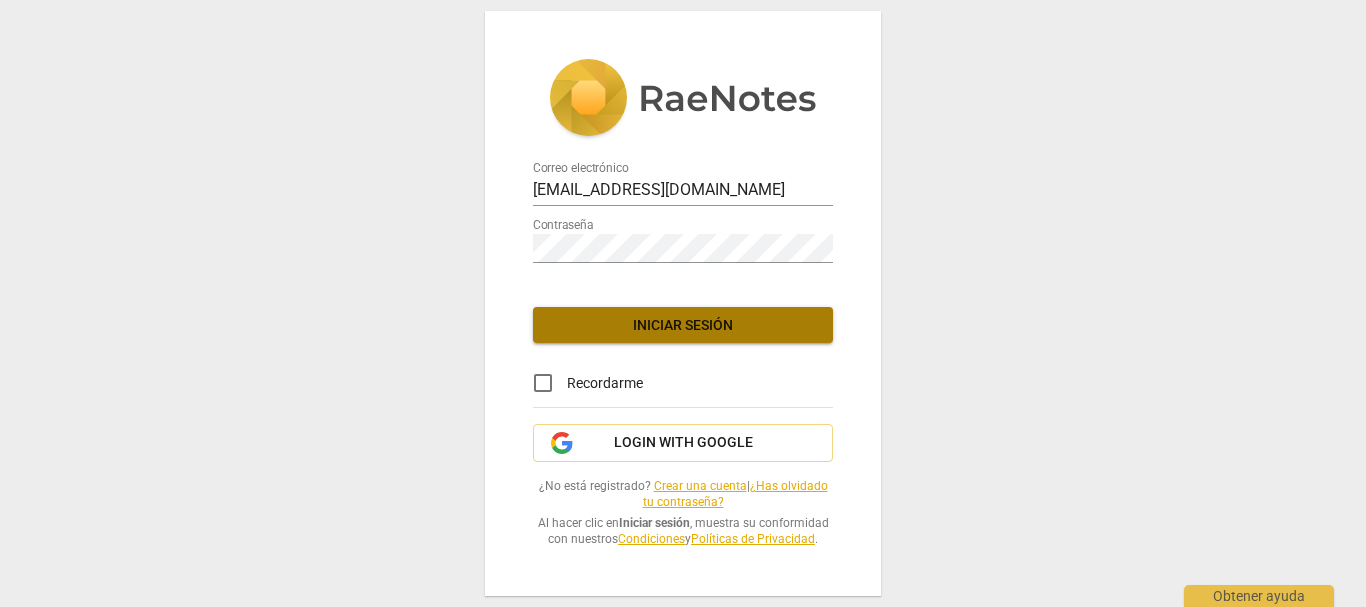 click on "Iniciar sesión" at bounding box center [683, 326] 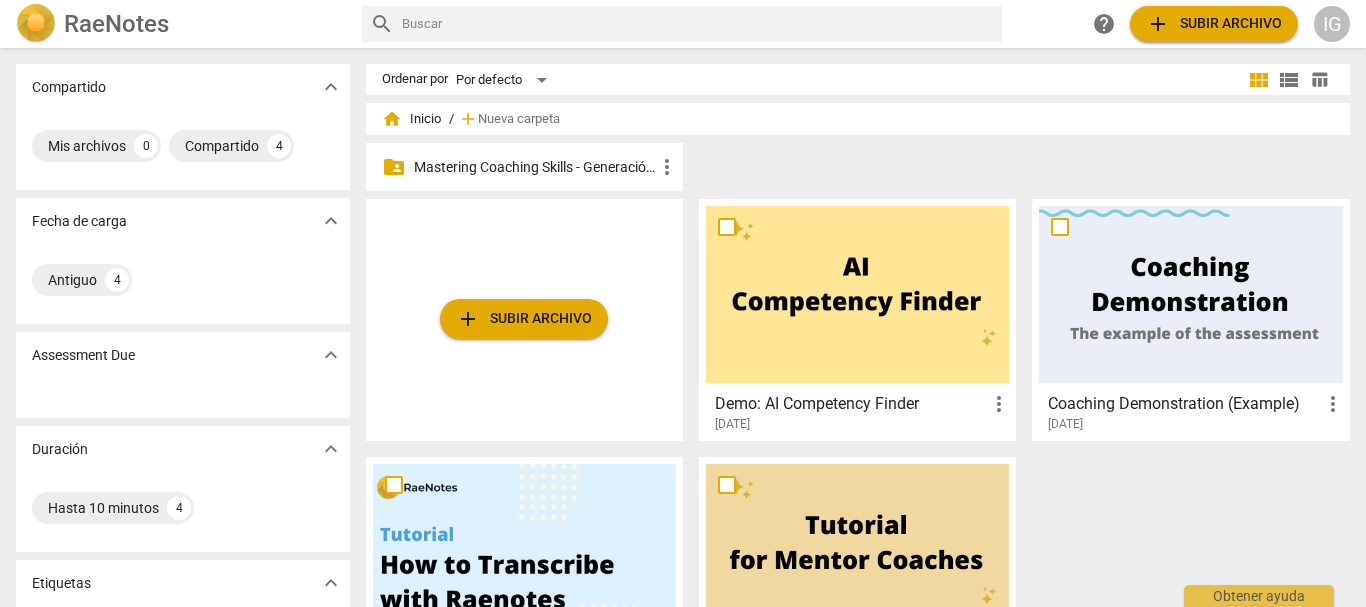 click on "Mastering Coaching Skills - Generación 31" at bounding box center [534, 167] 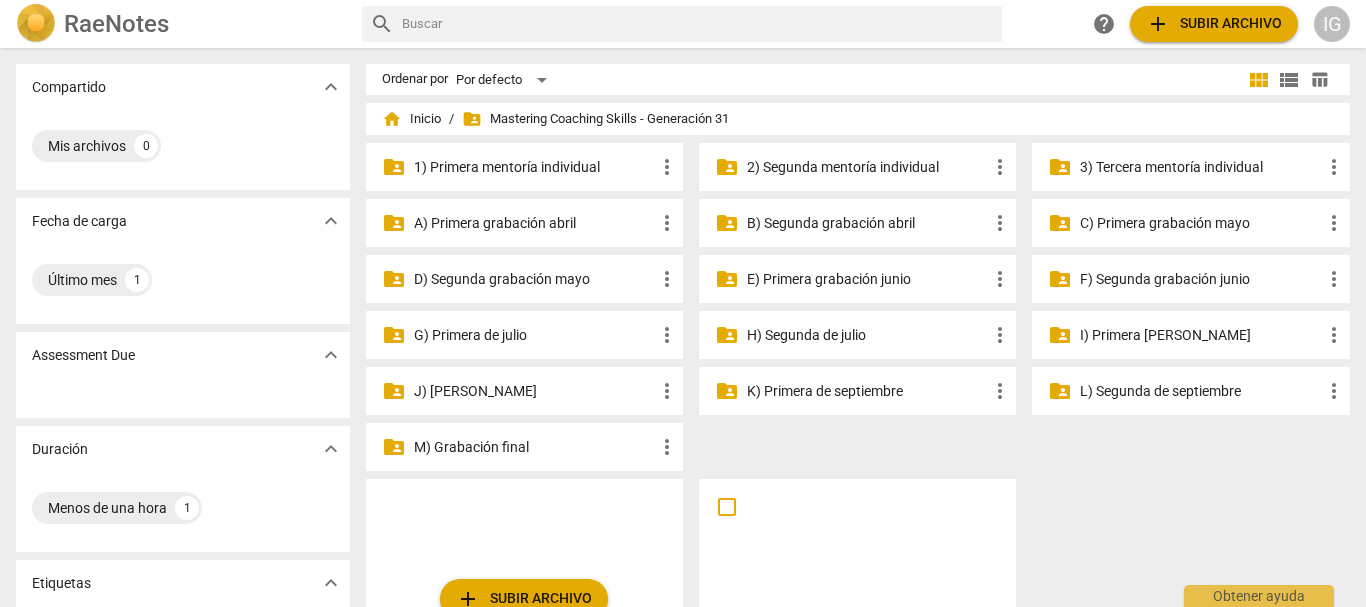 click on "2) Segunda mentoría individual" at bounding box center [867, 167] 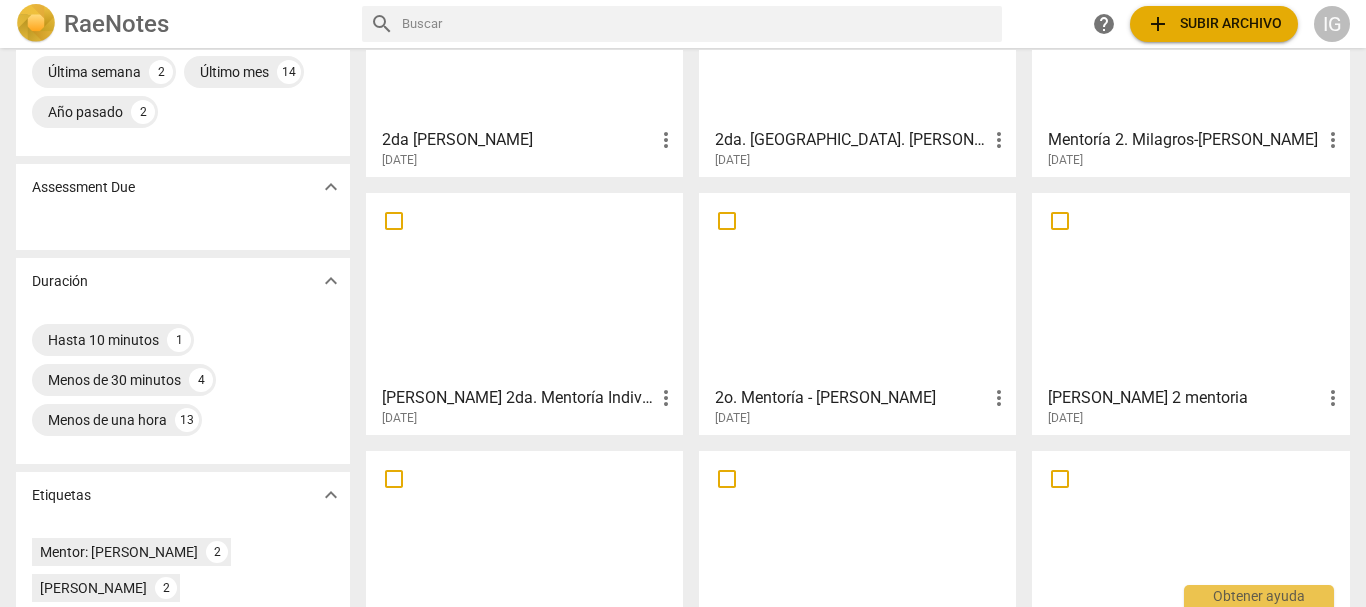 scroll, scrollTop: 200, scrollLeft: 0, axis: vertical 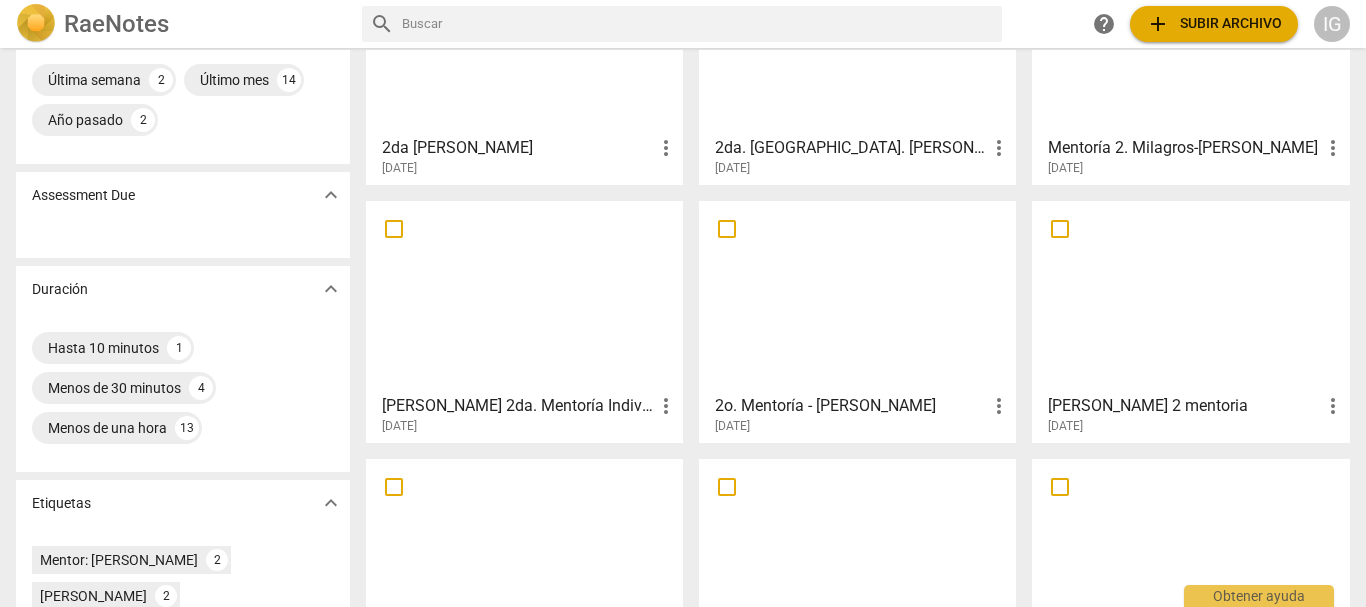 click at bounding box center [857, 38] 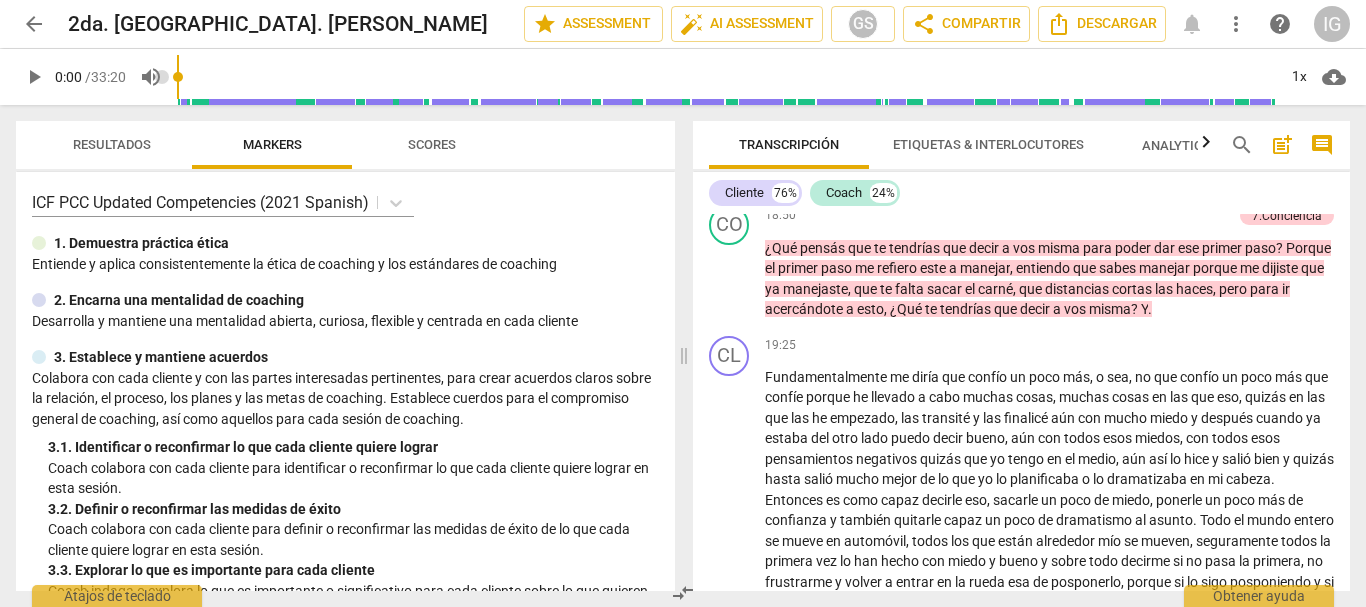 scroll, scrollTop: 4982, scrollLeft: 0, axis: vertical 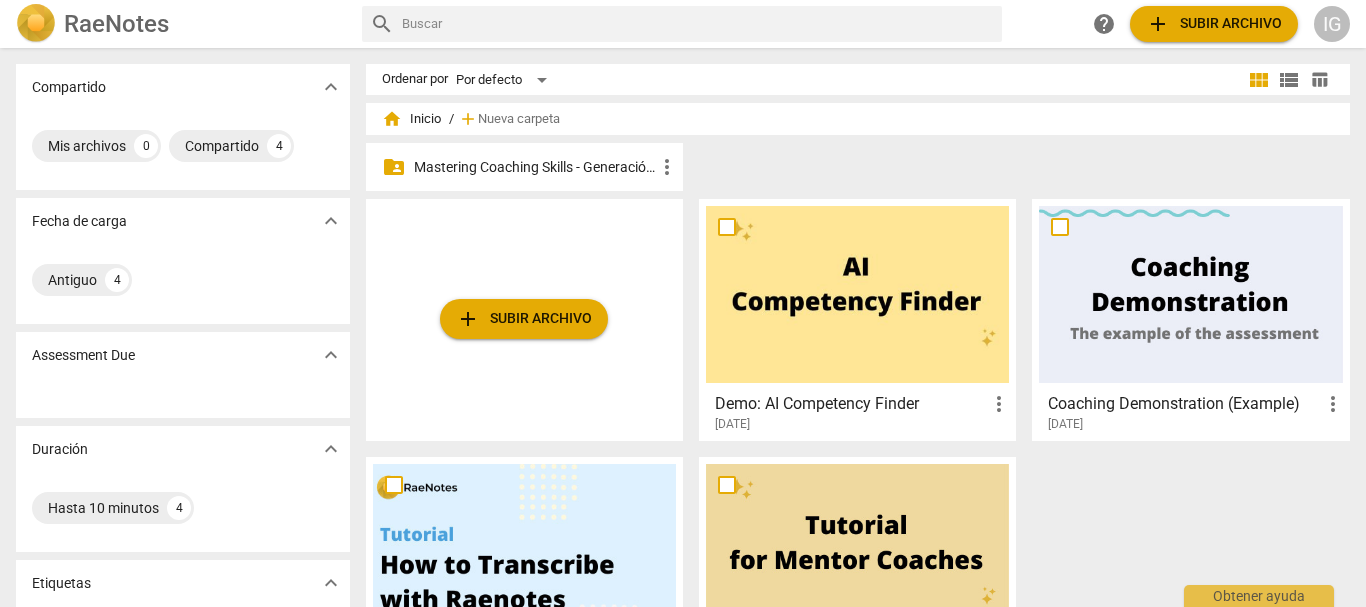 click on "Mastering Coaching Skills - Generación 31" at bounding box center [534, 167] 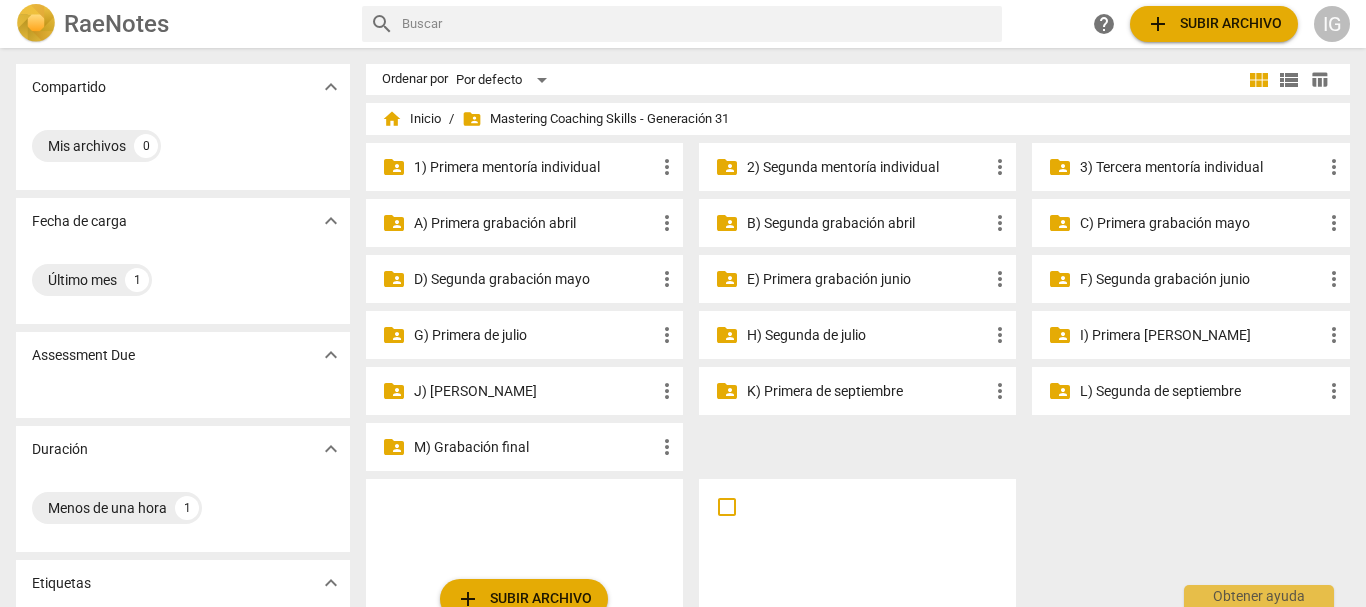 click on "2) Segunda mentoría individual" at bounding box center [867, 167] 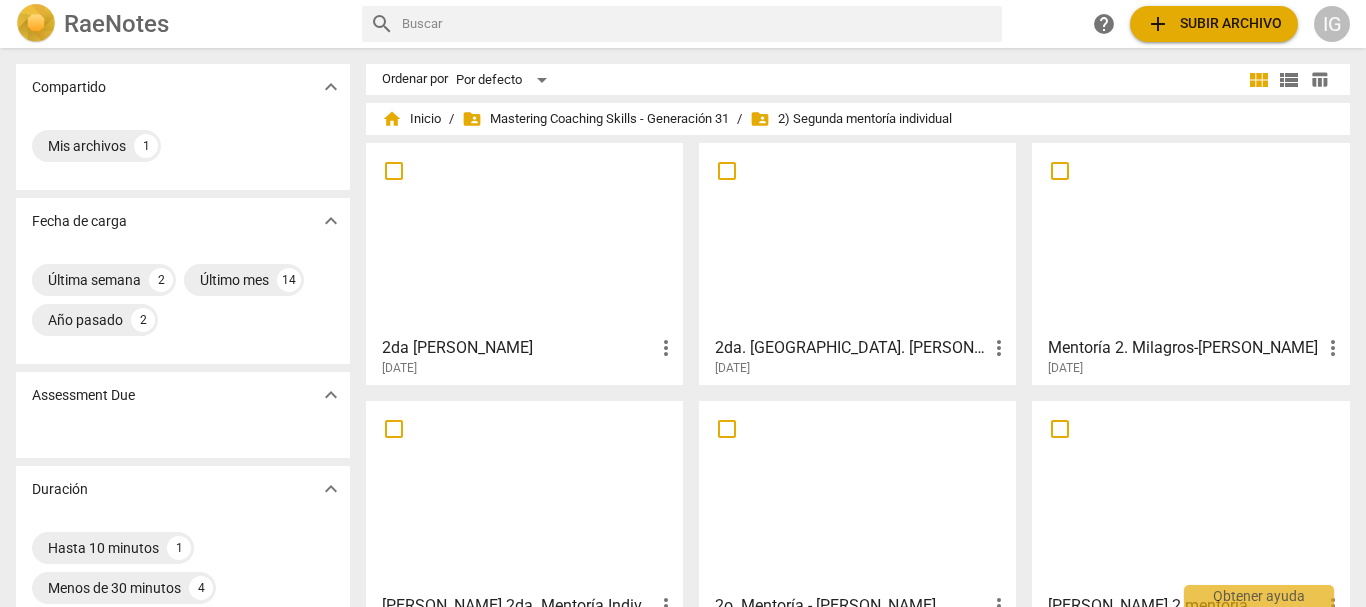 click at bounding box center (524, 238) 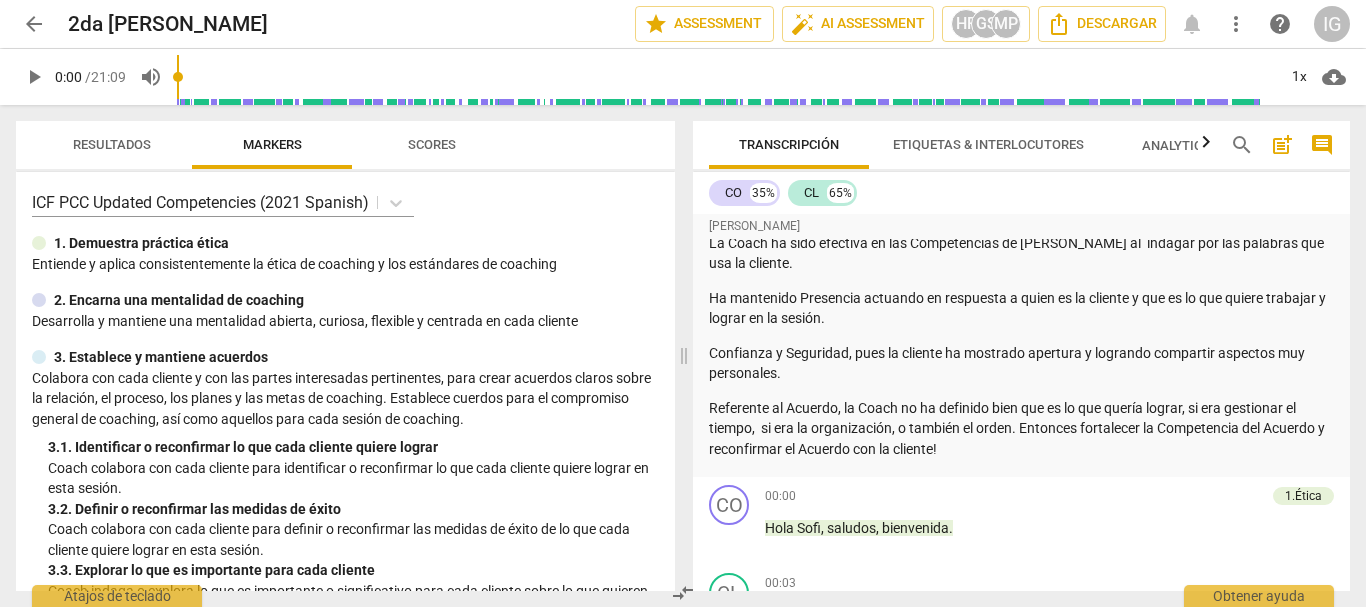 scroll, scrollTop: 0, scrollLeft: 0, axis: both 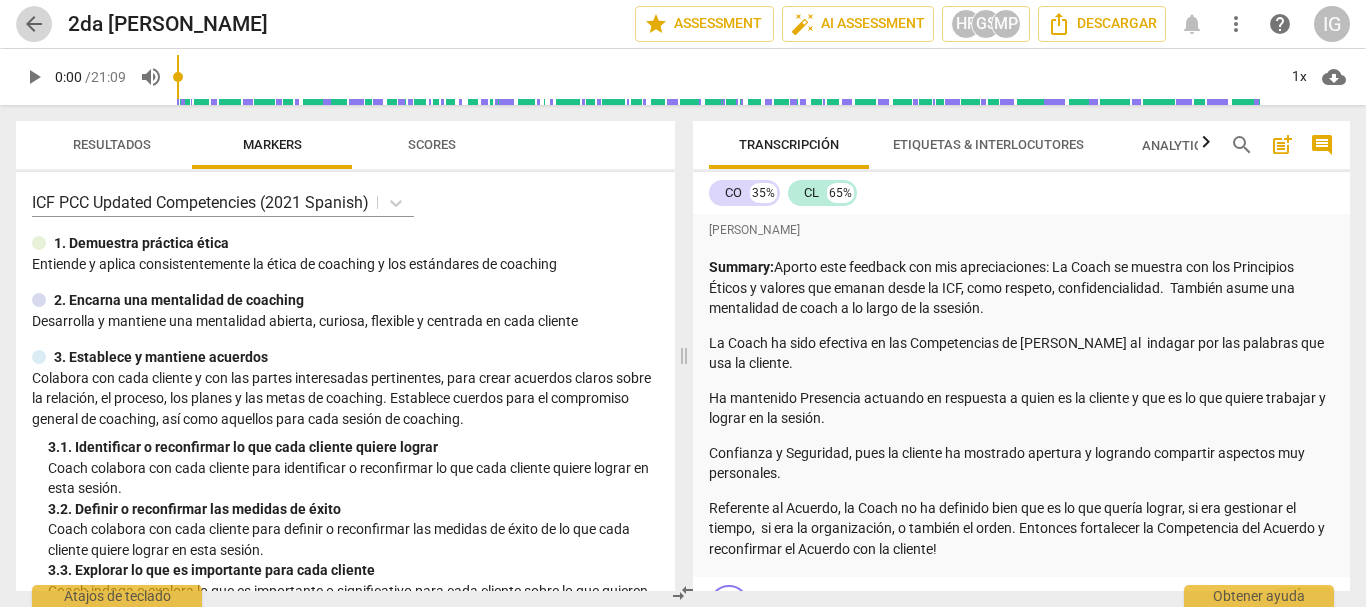 click on "arrow_back" at bounding box center (34, 24) 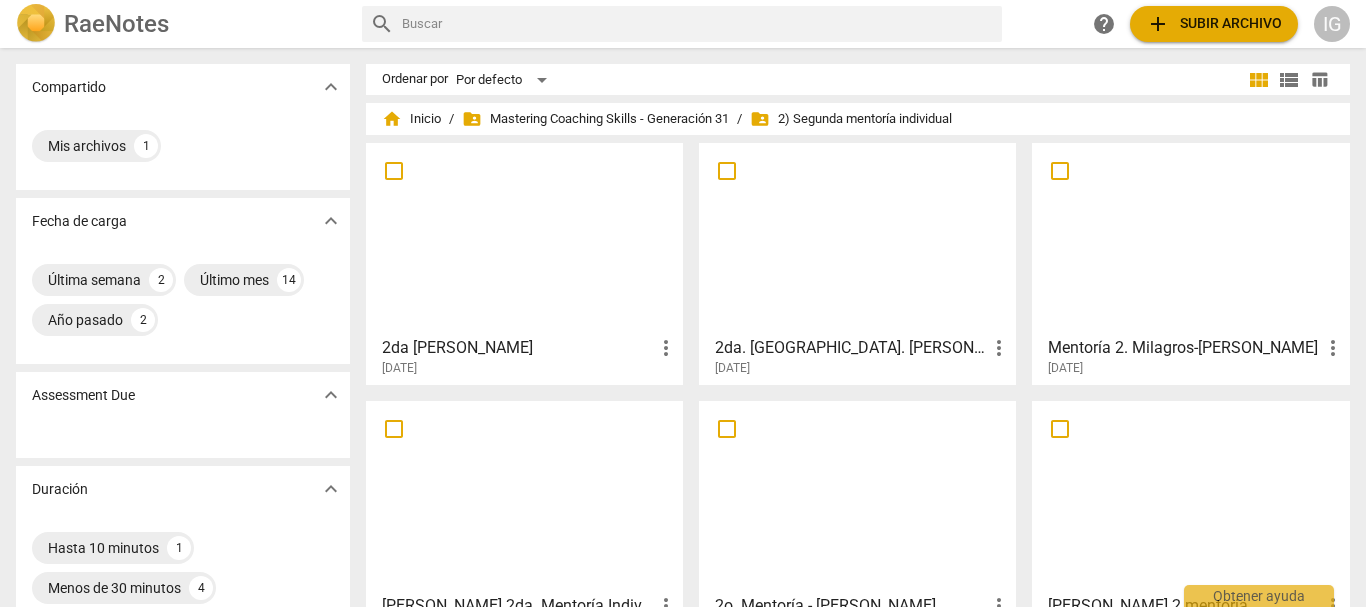 click at bounding box center [1190, 238] 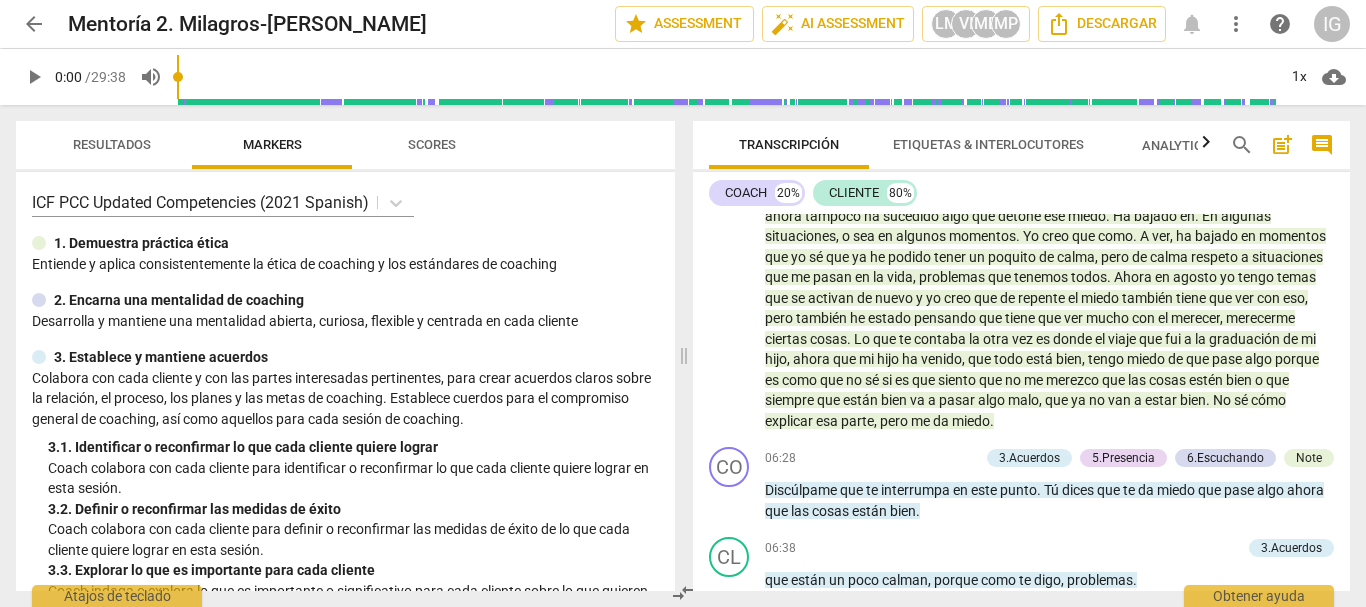 scroll, scrollTop: 1100, scrollLeft: 0, axis: vertical 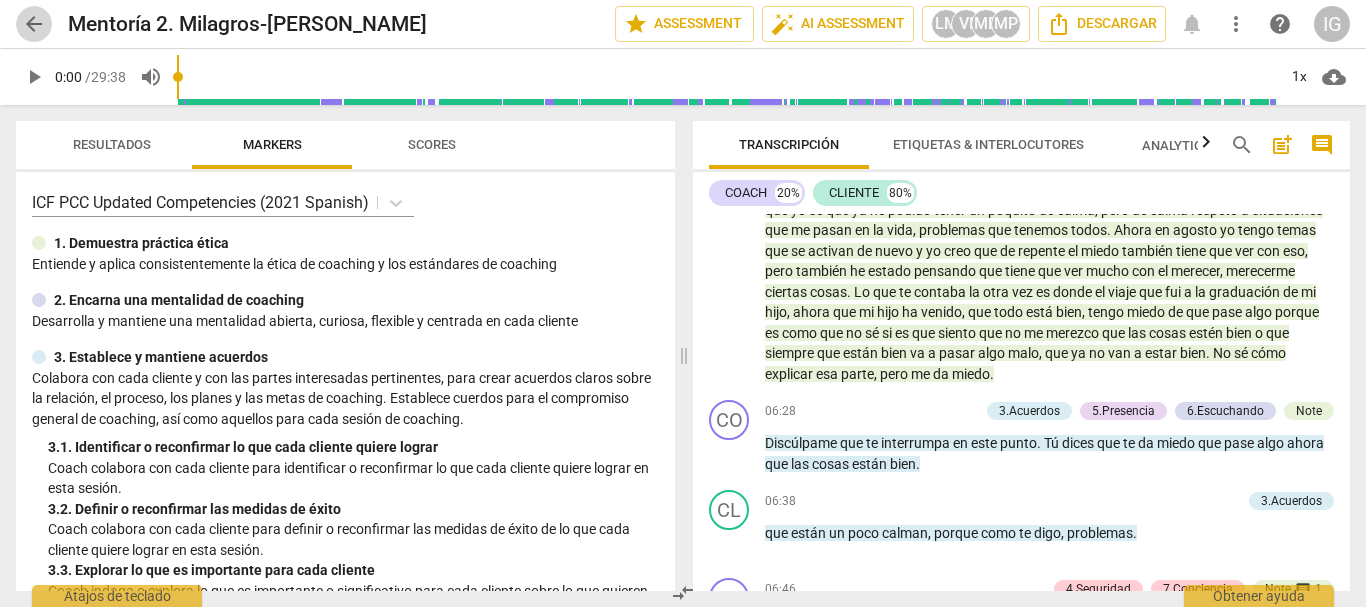 click on "arrow_back" at bounding box center [34, 24] 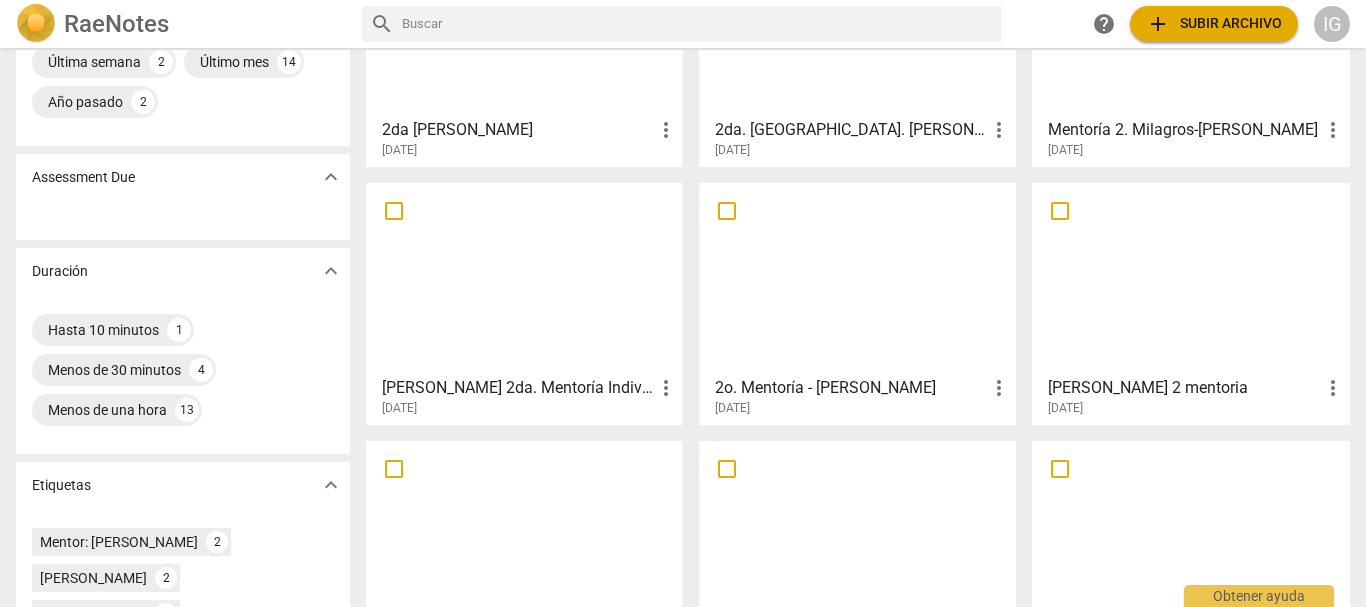 scroll, scrollTop: 300, scrollLeft: 0, axis: vertical 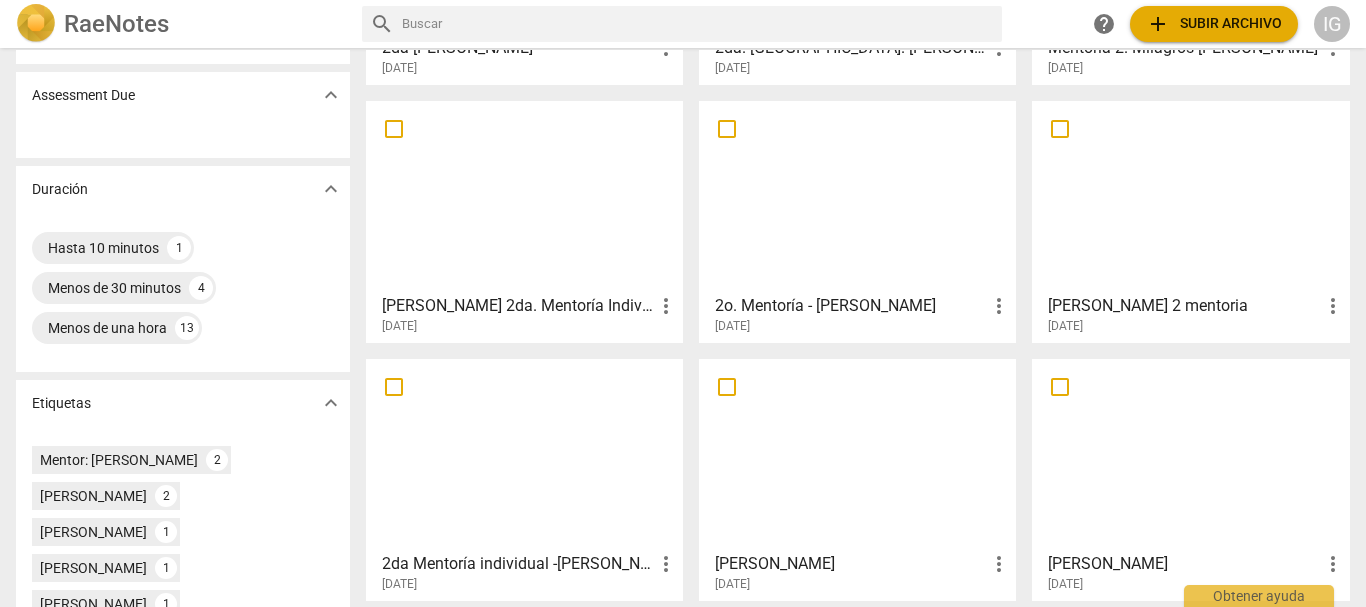click at bounding box center [524, 196] 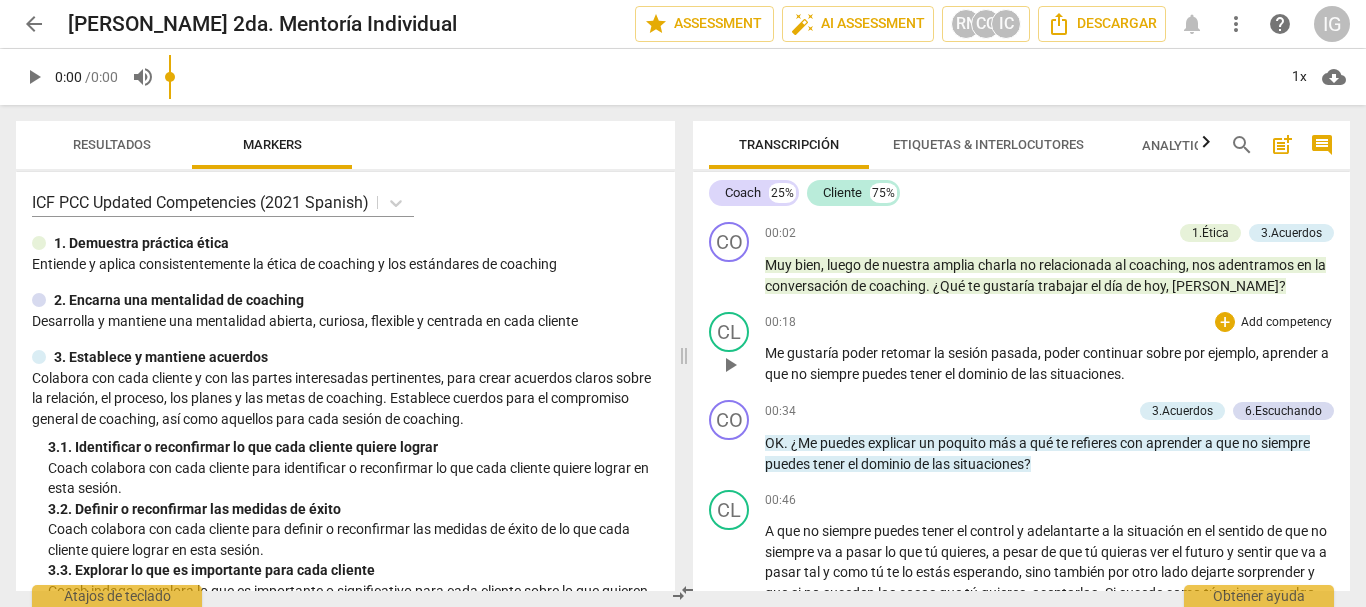 scroll, scrollTop: 0, scrollLeft: 0, axis: both 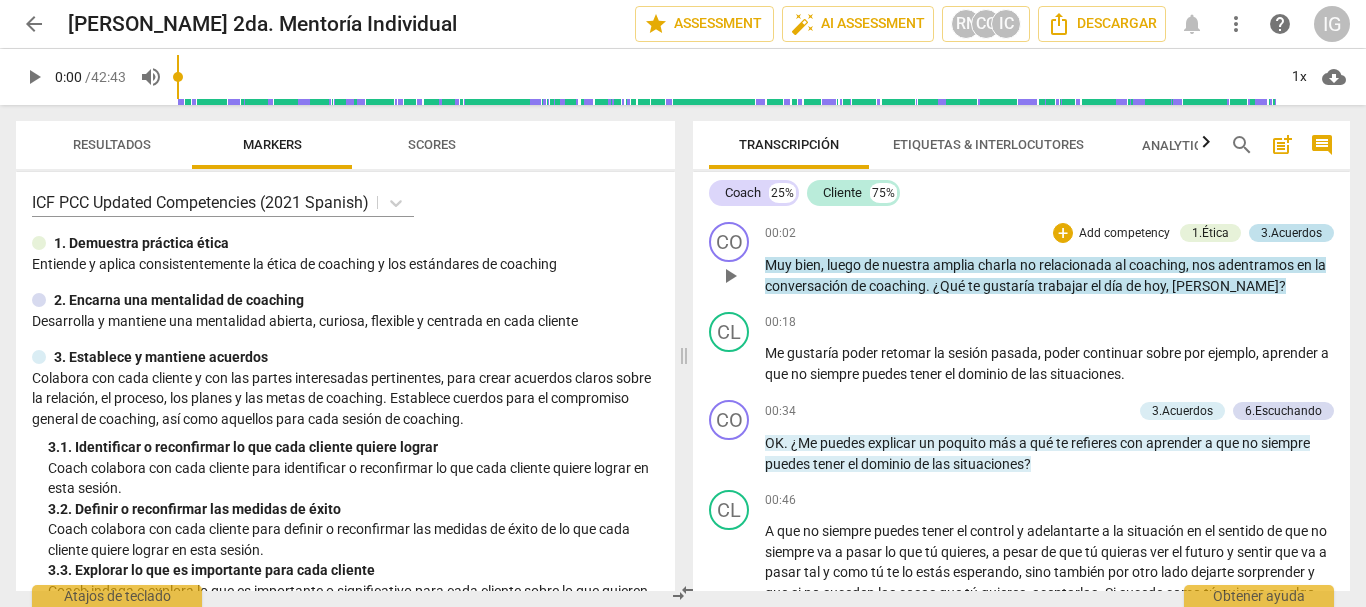 click on "3.Acuerdos" at bounding box center (1291, 233) 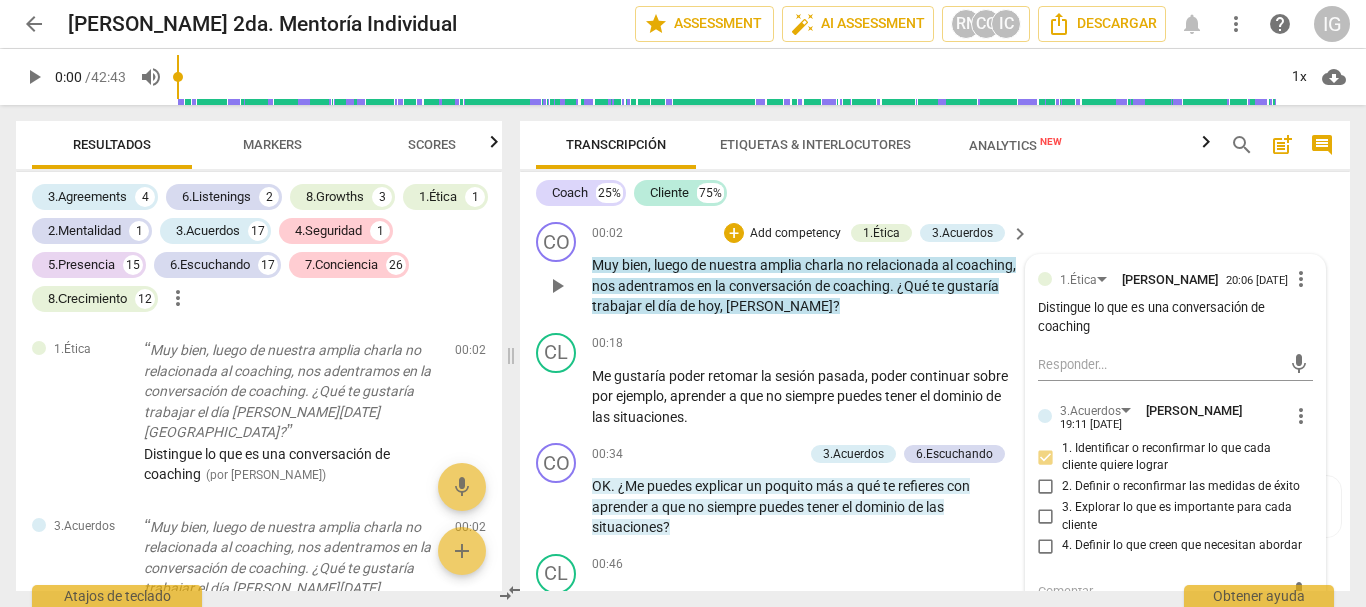scroll, scrollTop: 206, scrollLeft: 0, axis: vertical 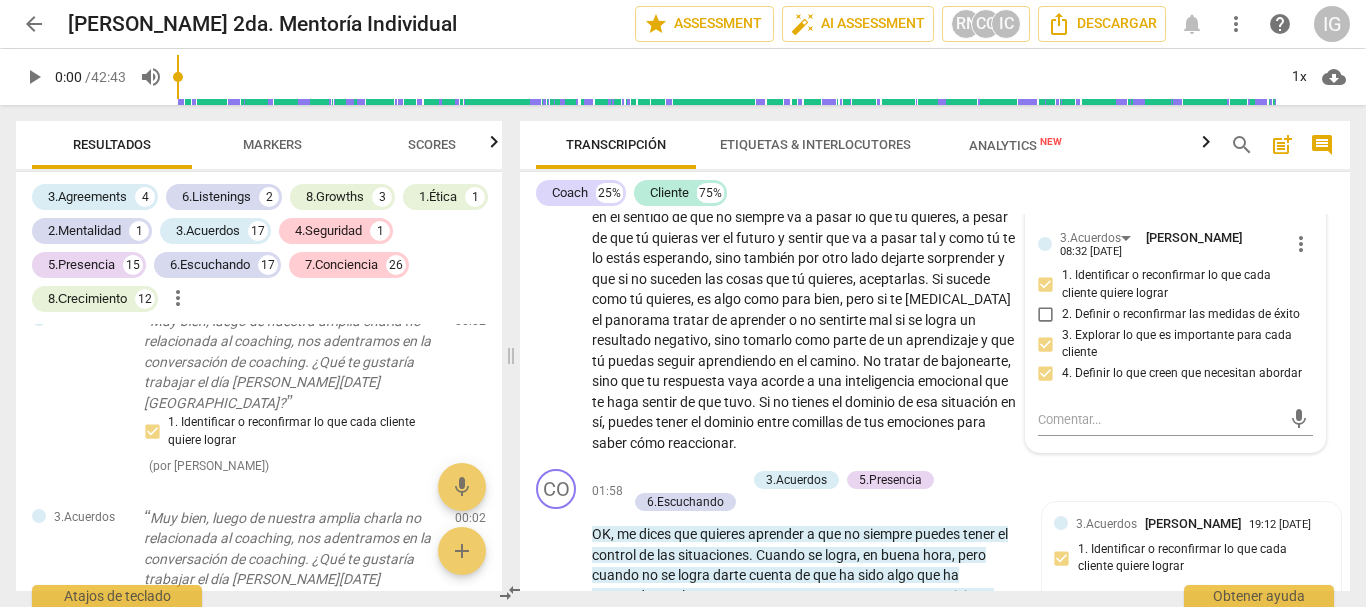 click on "arrow_back" at bounding box center (34, 24) 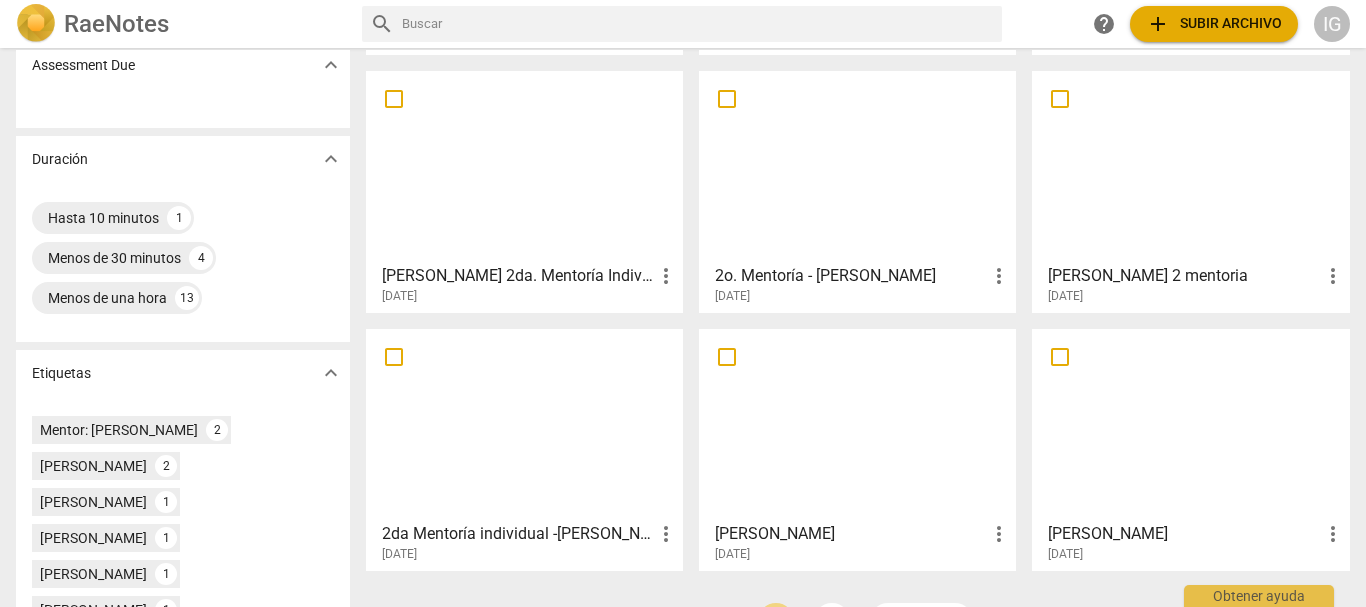 scroll, scrollTop: 400, scrollLeft: 0, axis: vertical 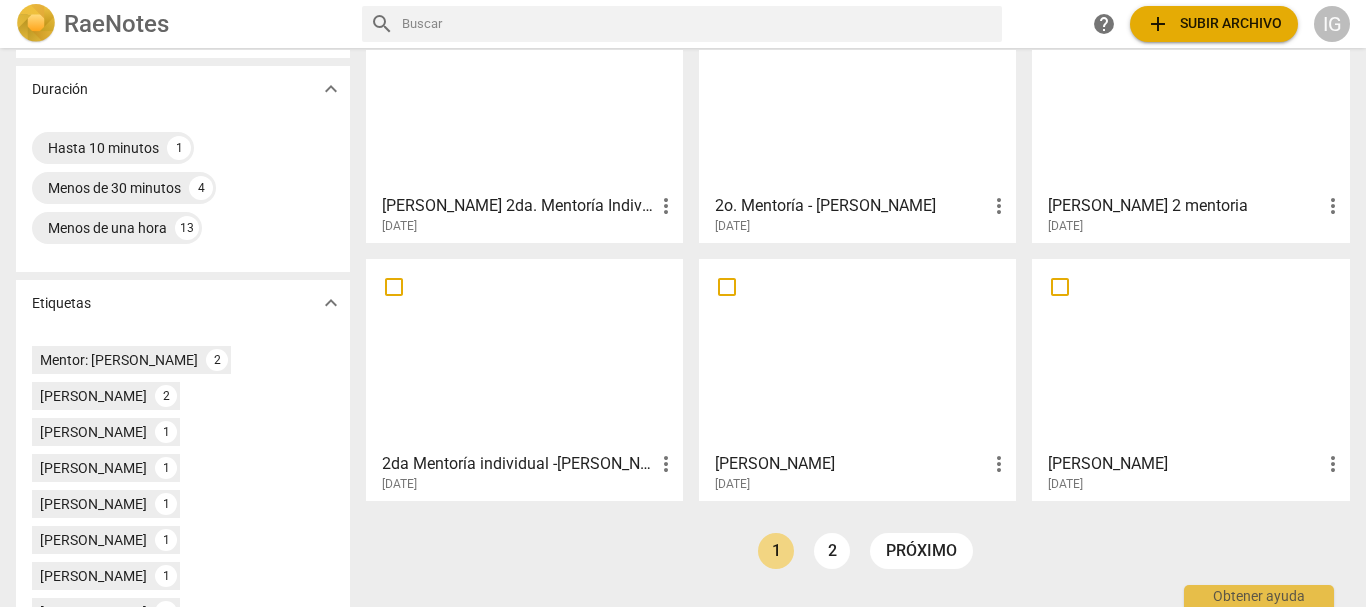 click at bounding box center (857, 96) 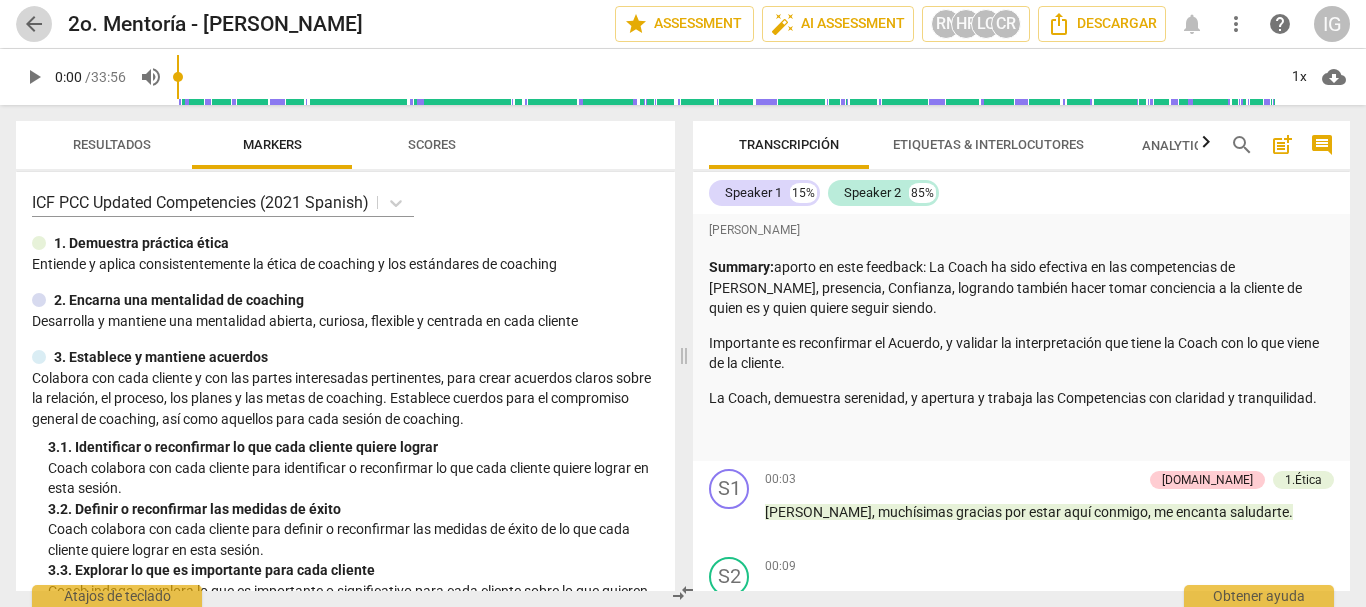 click on "arrow_back" at bounding box center (34, 24) 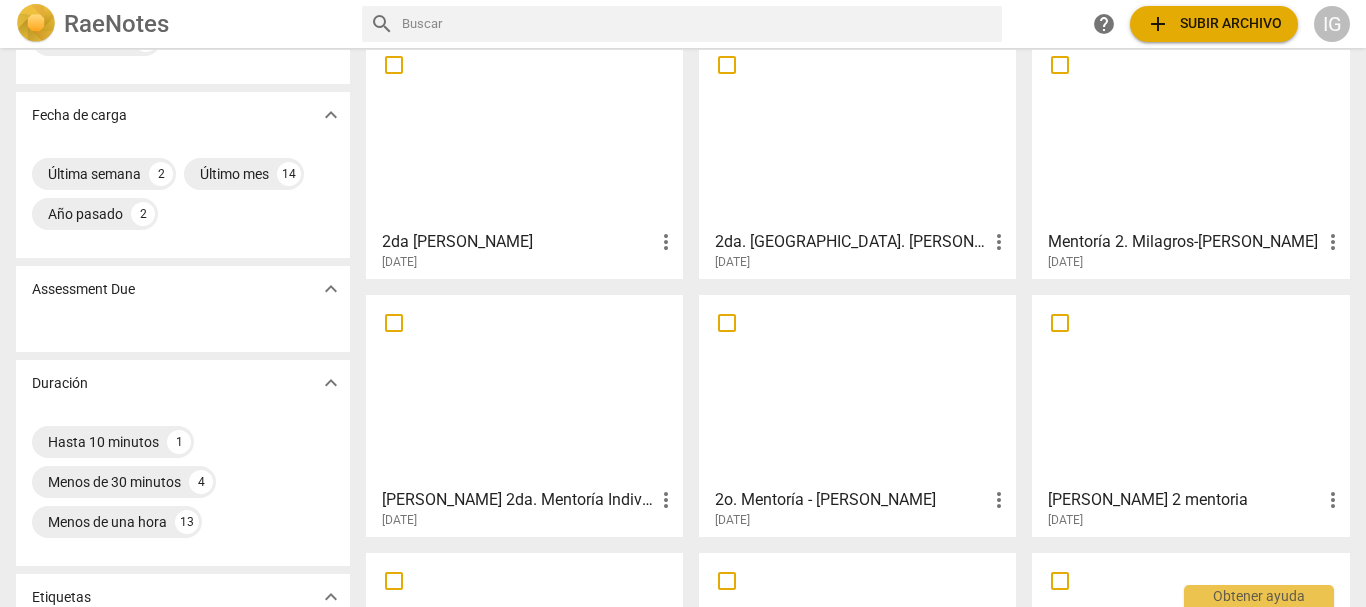scroll, scrollTop: 300, scrollLeft: 0, axis: vertical 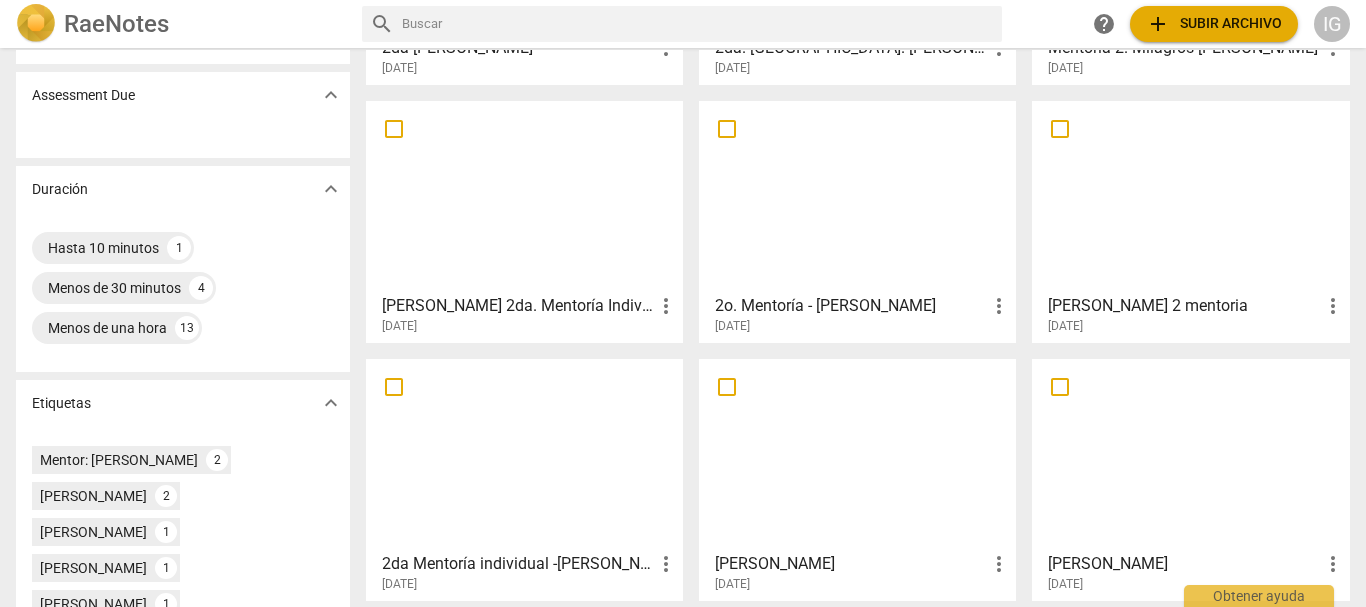 click at bounding box center [1190, 196] 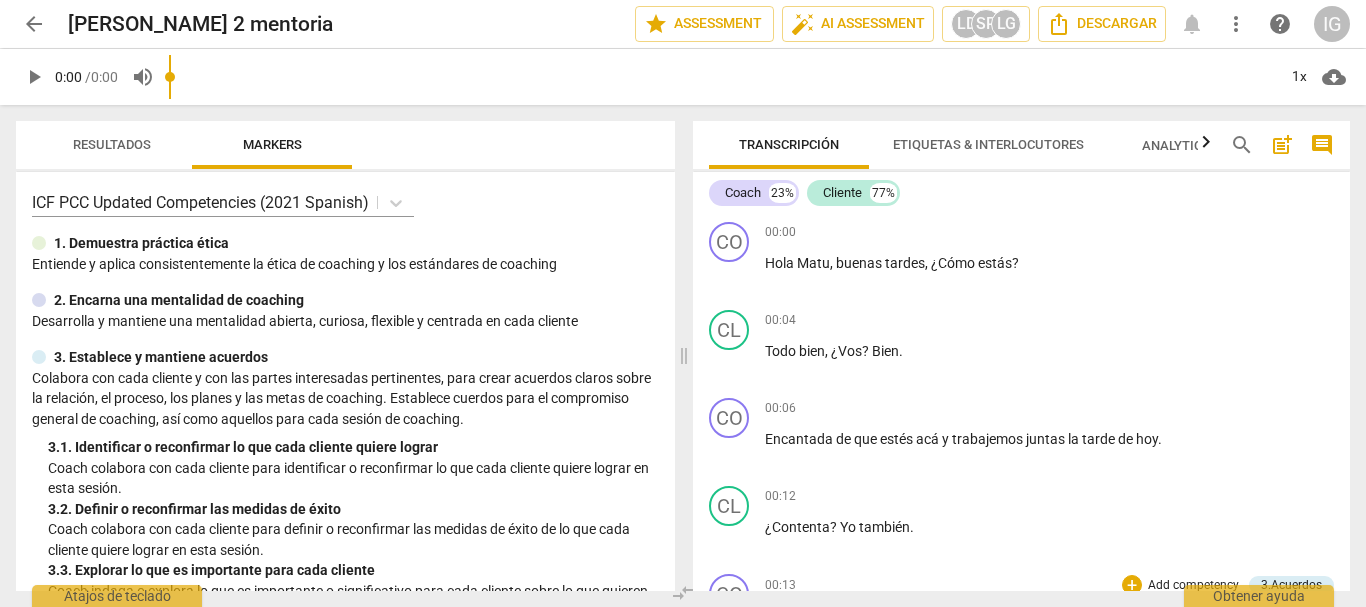 scroll, scrollTop: 300, scrollLeft: 0, axis: vertical 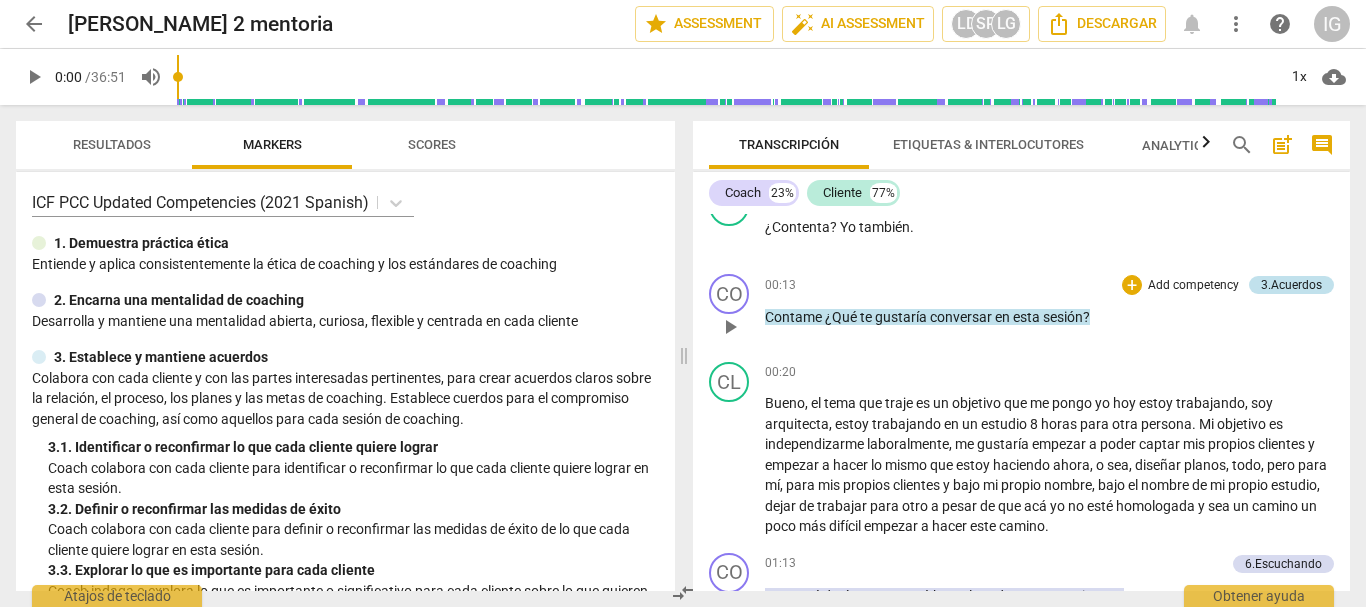click on "3.Acuerdos" at bounding box center [1291, 285] 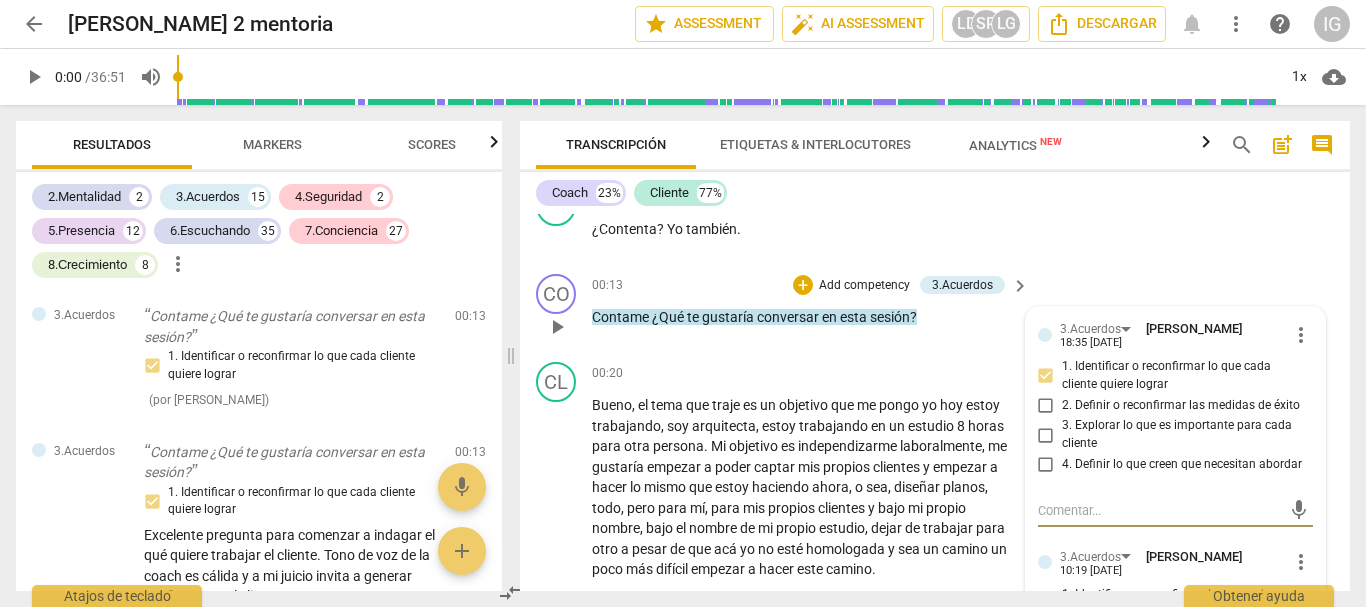scroll, scrollTop: 213, scrollLeft: 0, axis: vertical 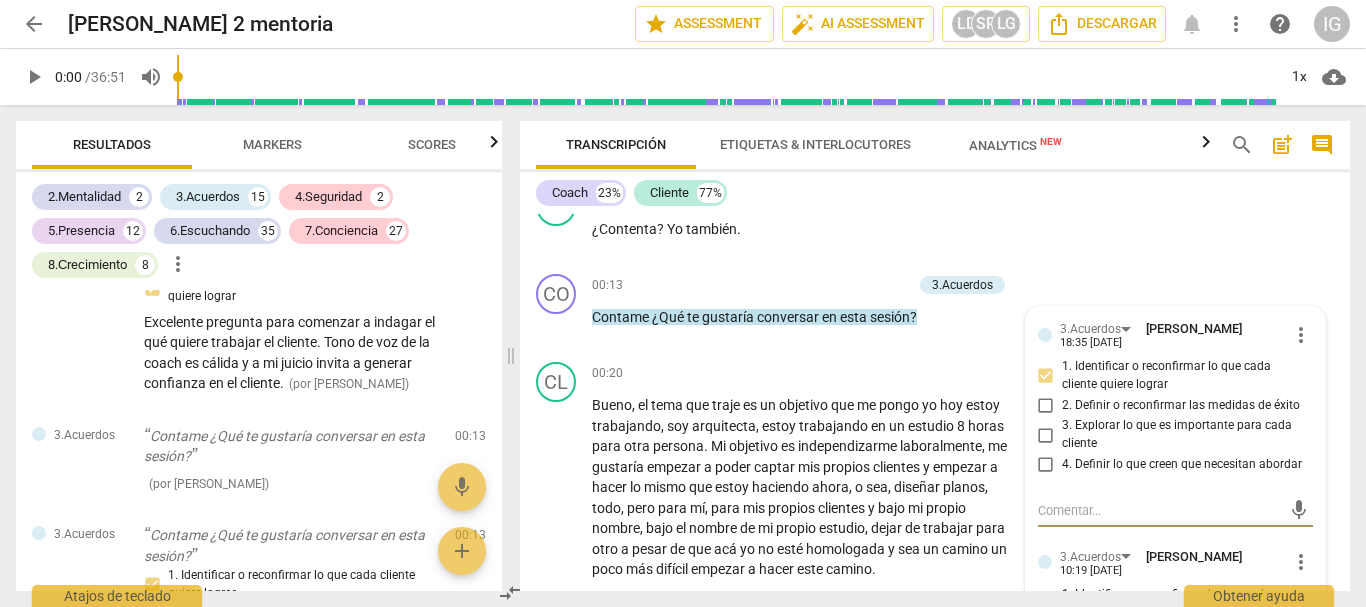 click on "arrow_back" at bounding box center [34, 24] 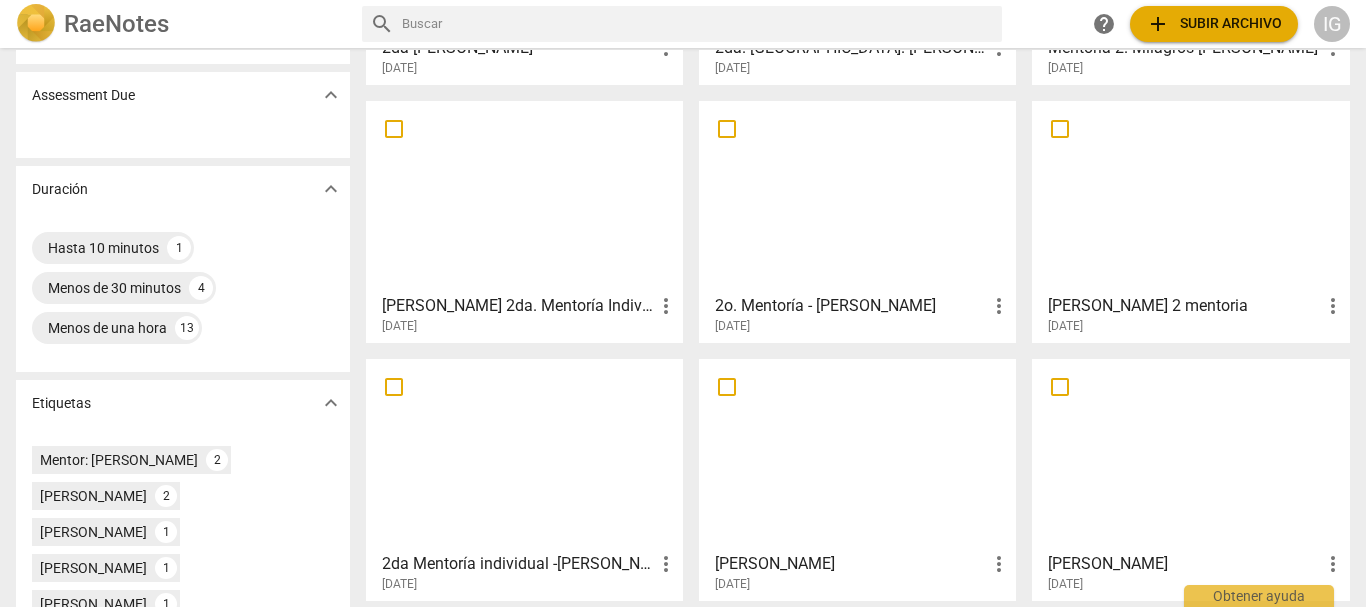 scroll, scrollTop: 500, scrollLeft: 0, axis: vertical 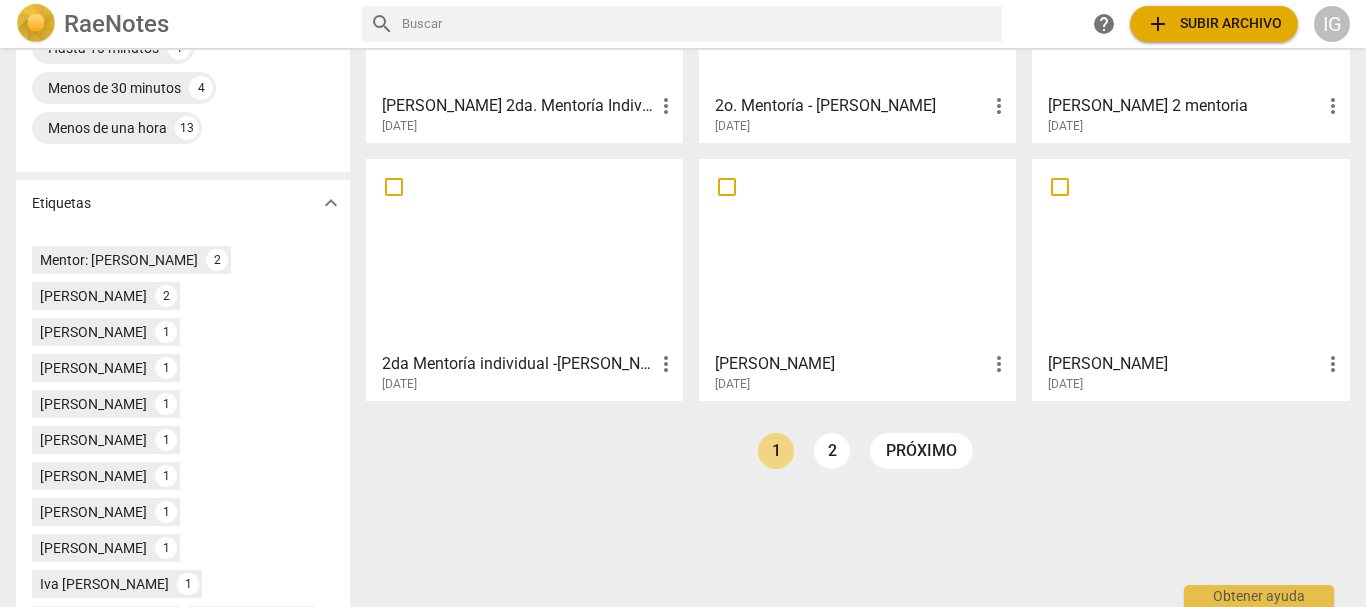 click at bounding box center [524, 254] 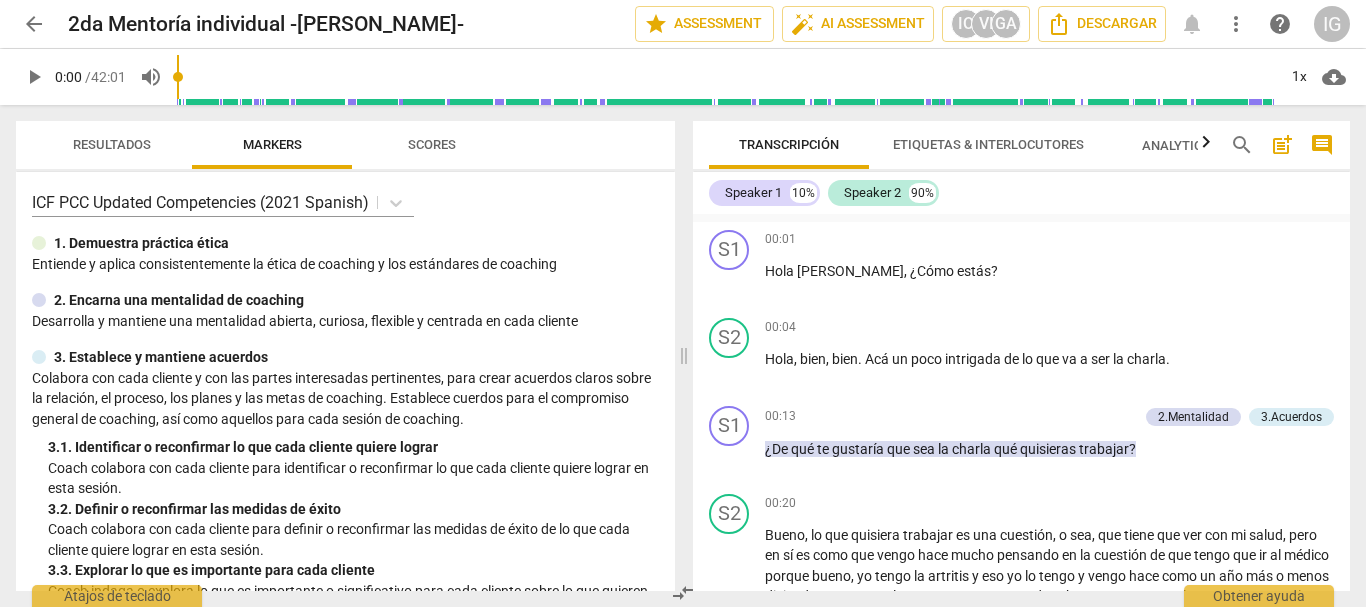 scroll, scrollTop: 2100, scrollLeft: 0, axis: vertical 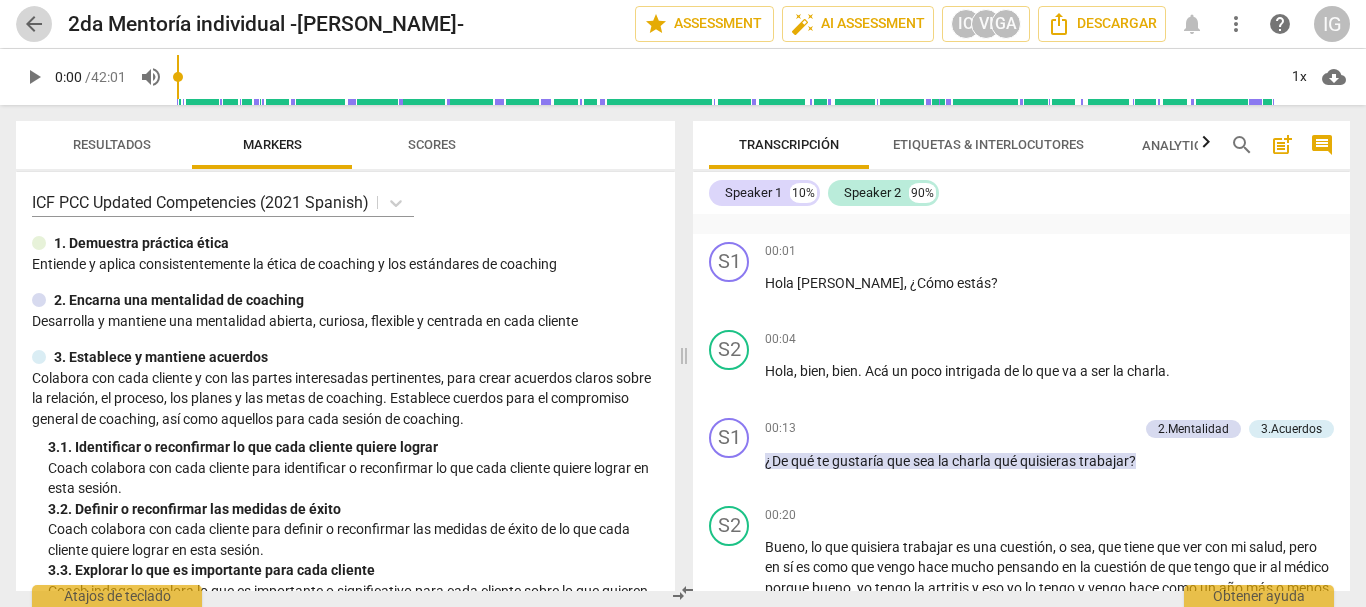 click on "arrow_back" at bounding box center (34, 24) 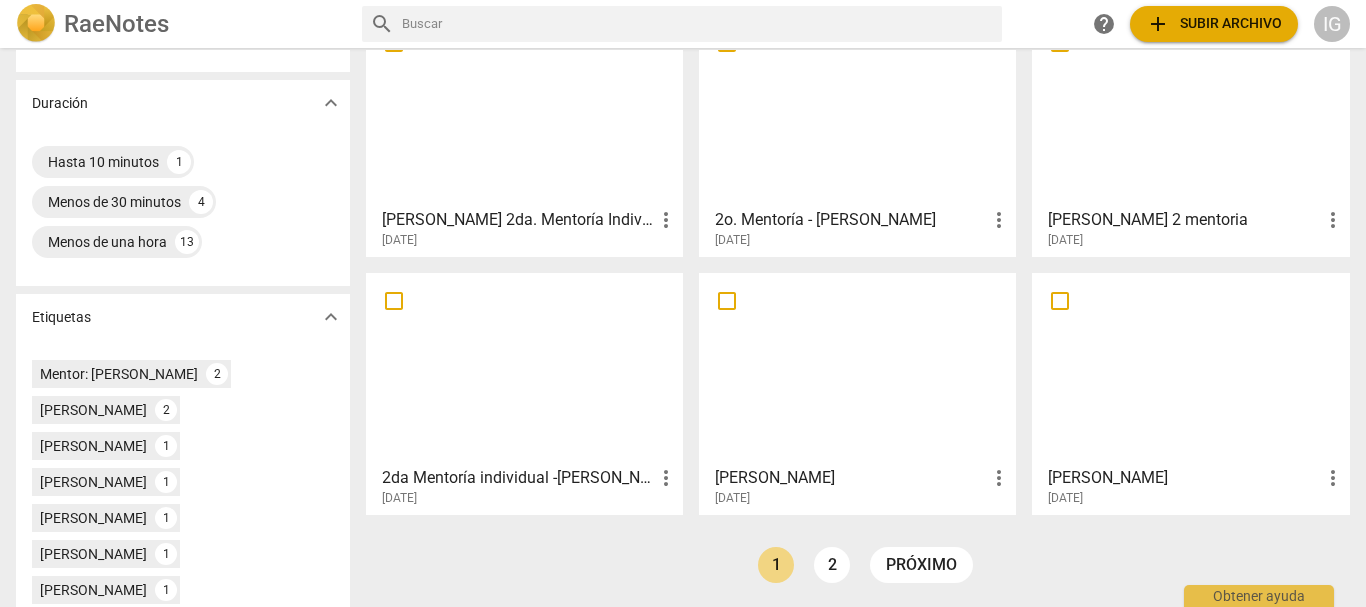 scroll, scrollTop: 400, scrollLeft: 0, axis: vertical 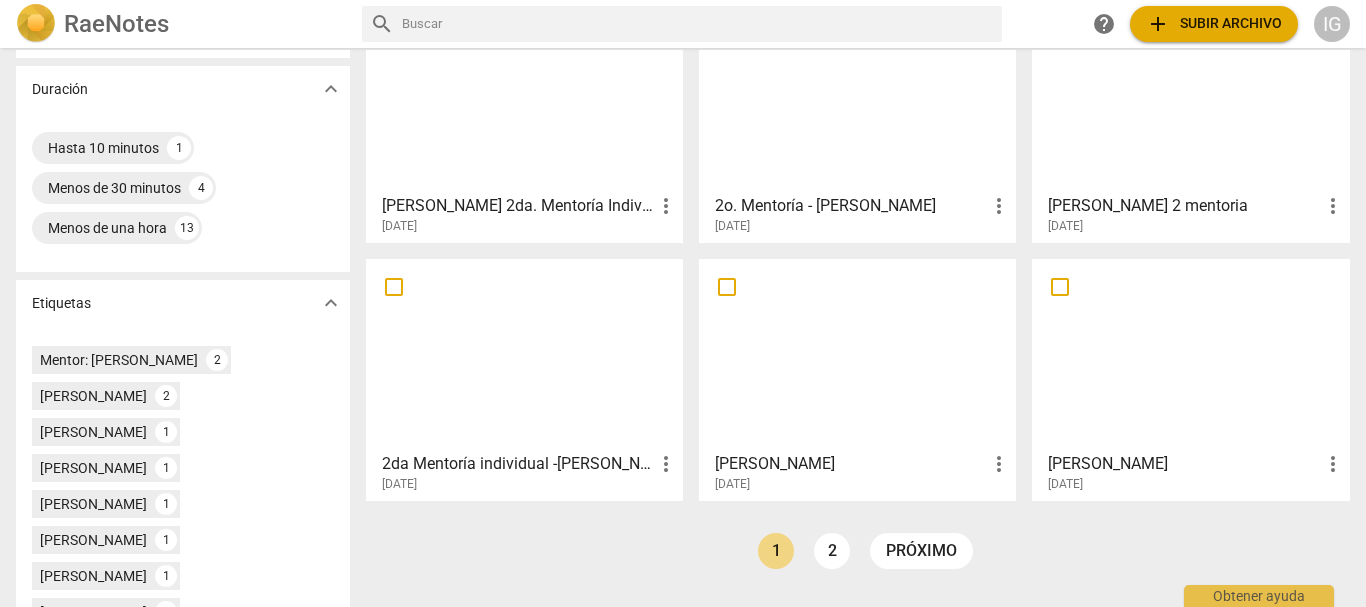 click at bounding box center [857, 354] 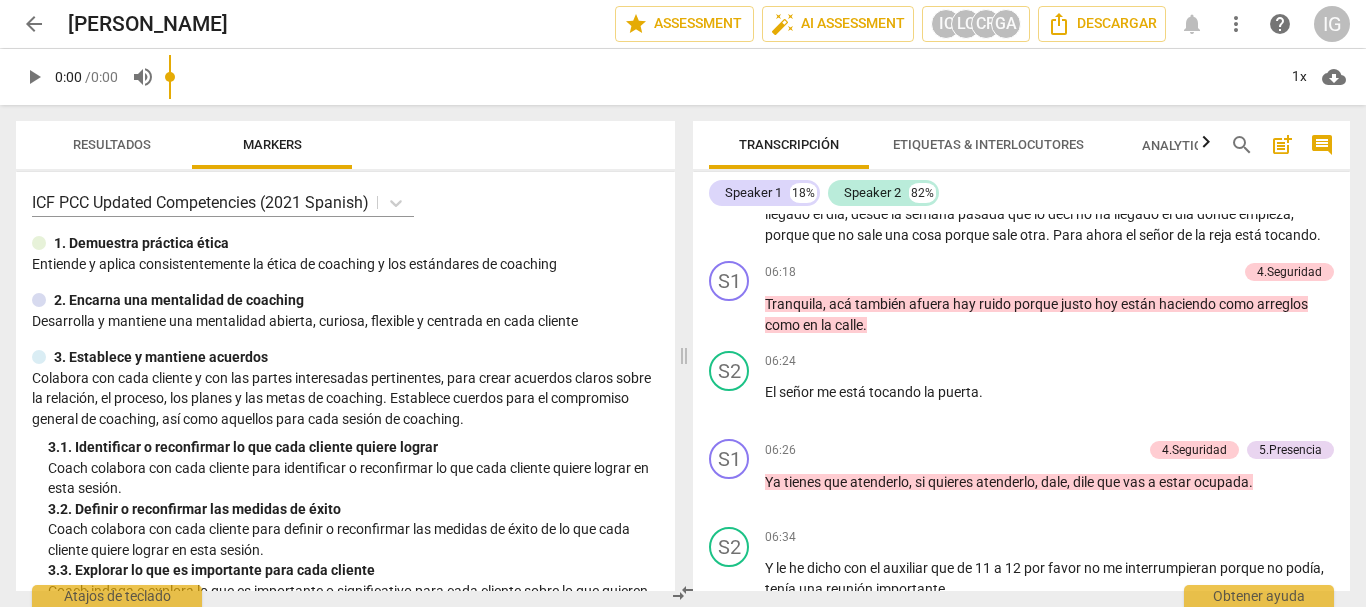 scroll, scrollTop: 1400, scrollLeft: 0, axis: vertical 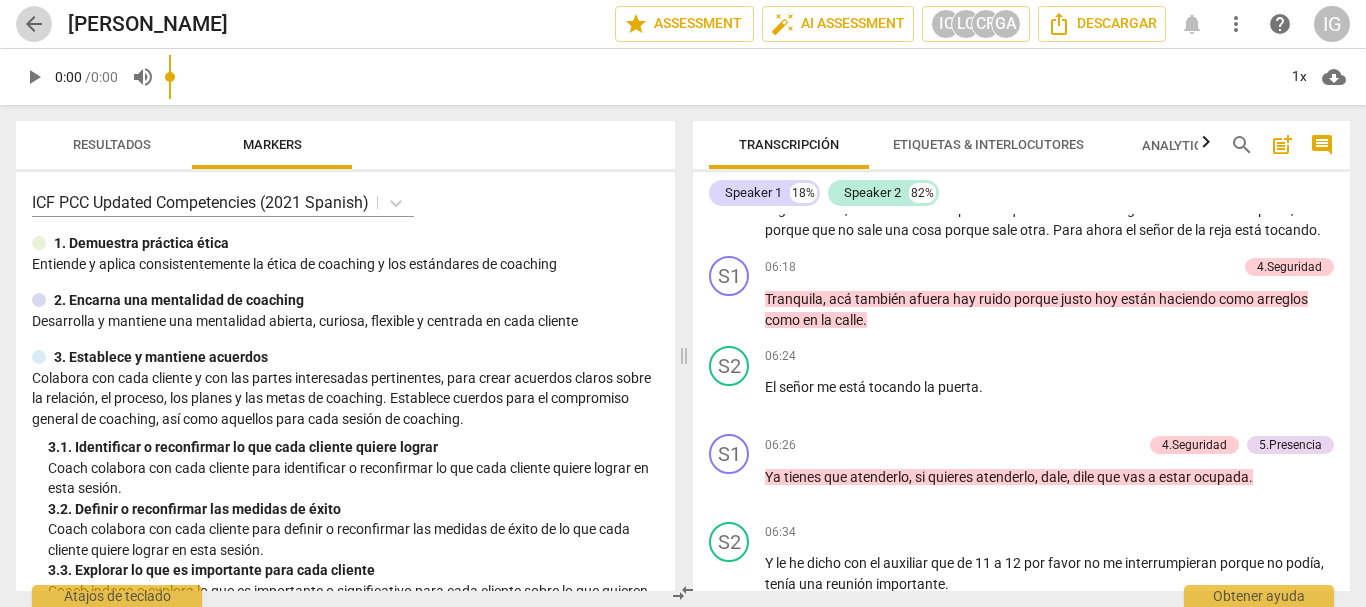 click on "arrow_back" at bounding box center [34, 24] 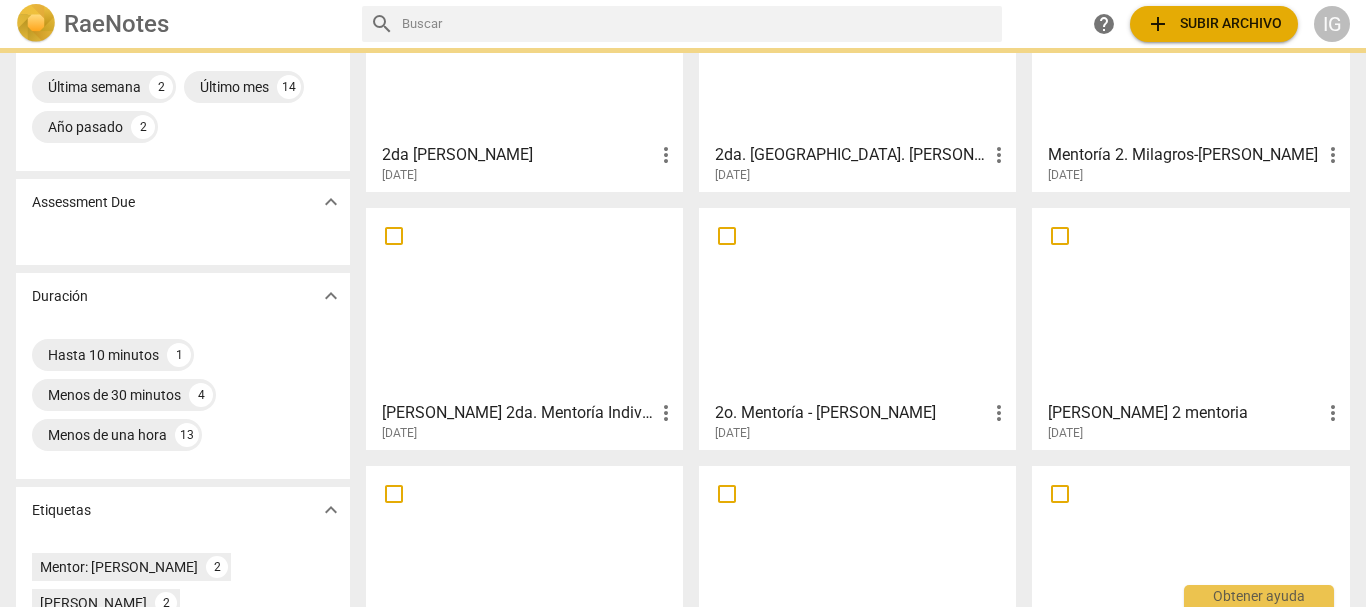 scroll, scrollTop: 400, scrollLeft: 0, axis: vertical 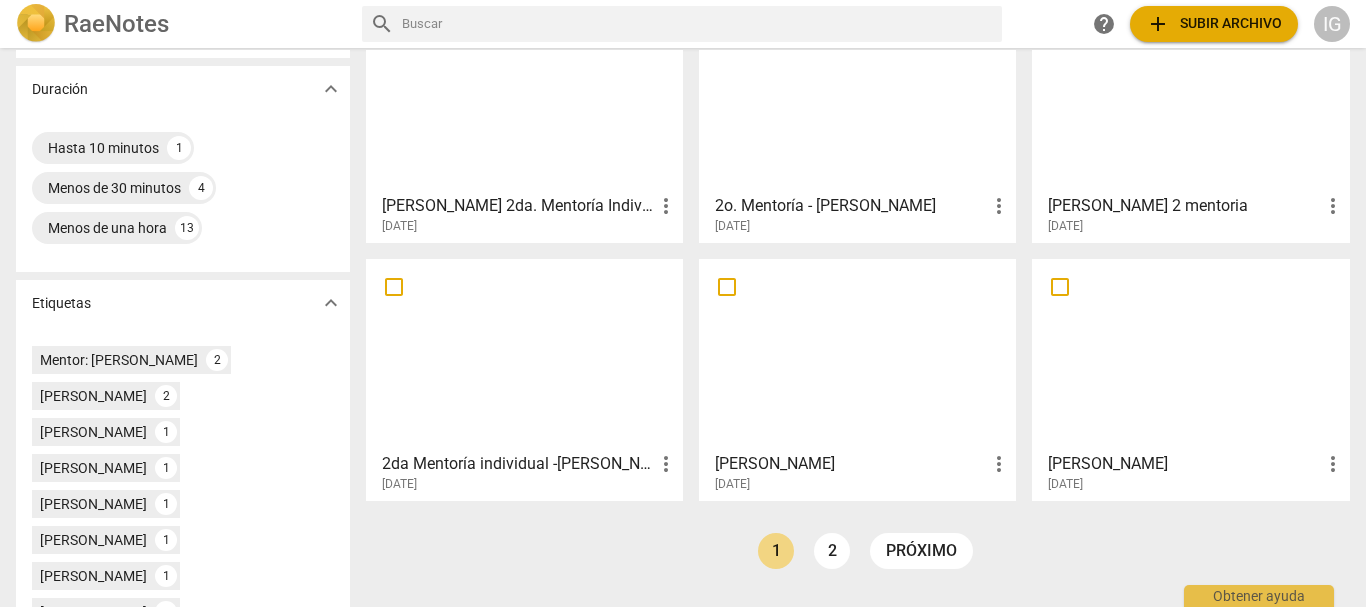click at bounding box center [1190, 354] 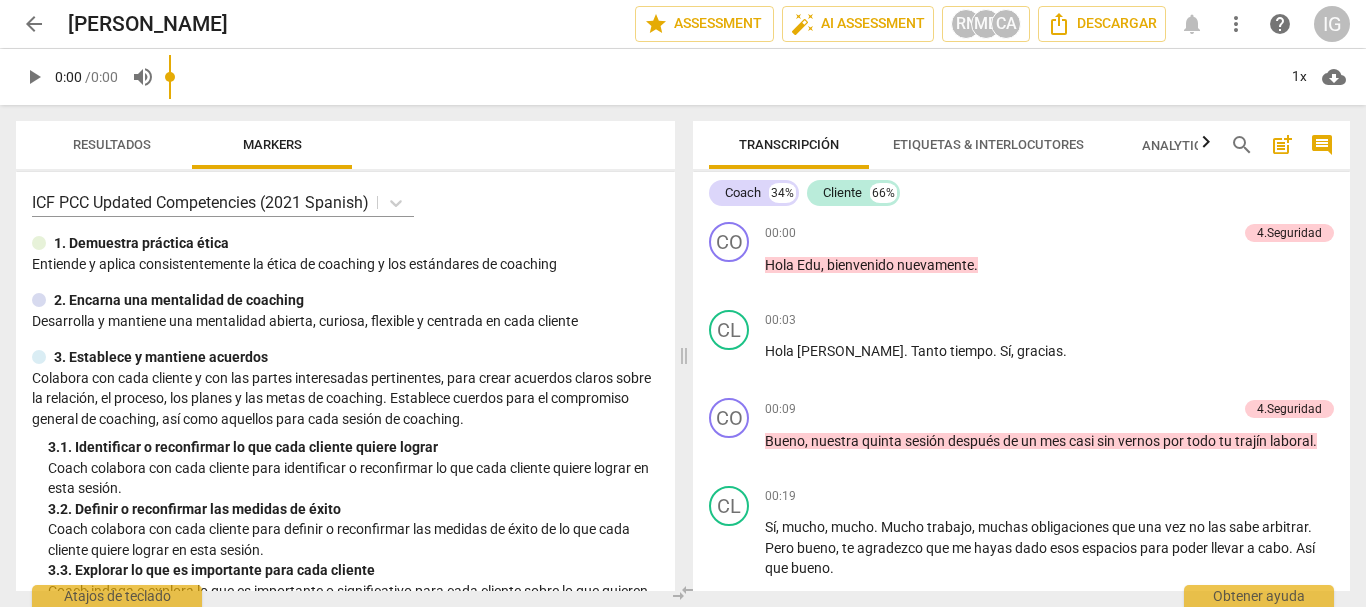 click on "arrow_back" at bounding box center [34, 24] 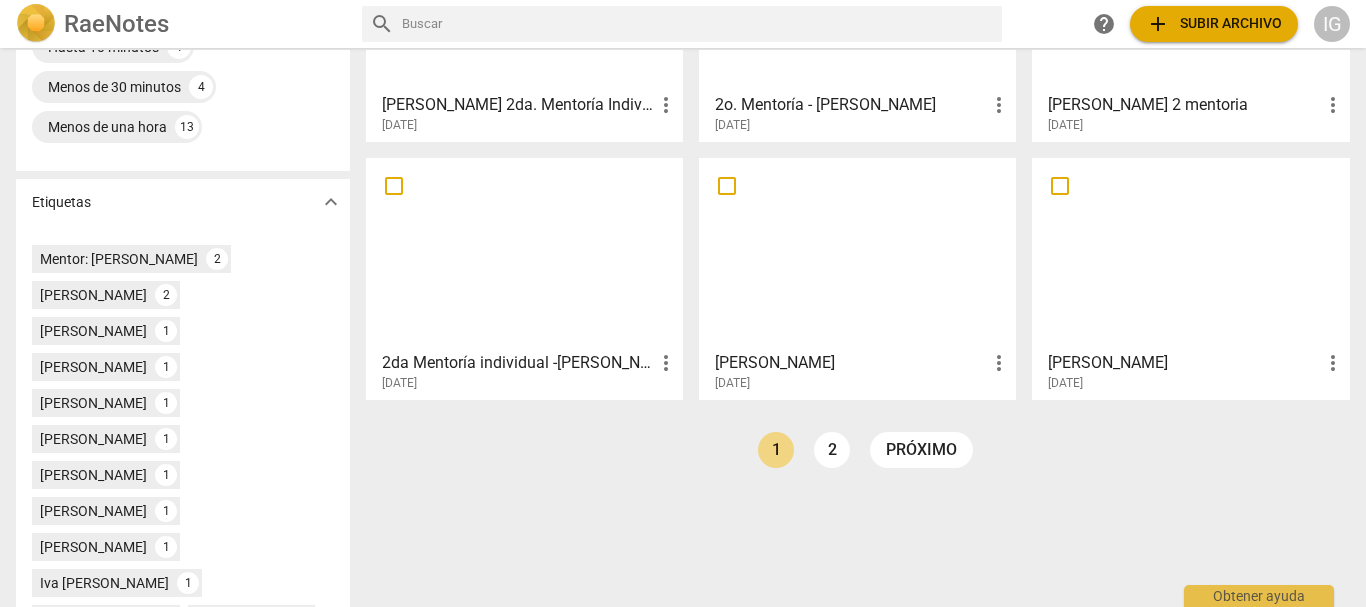 scroll, scrollTop: 600, scrollLeft: 0, axis: vertical 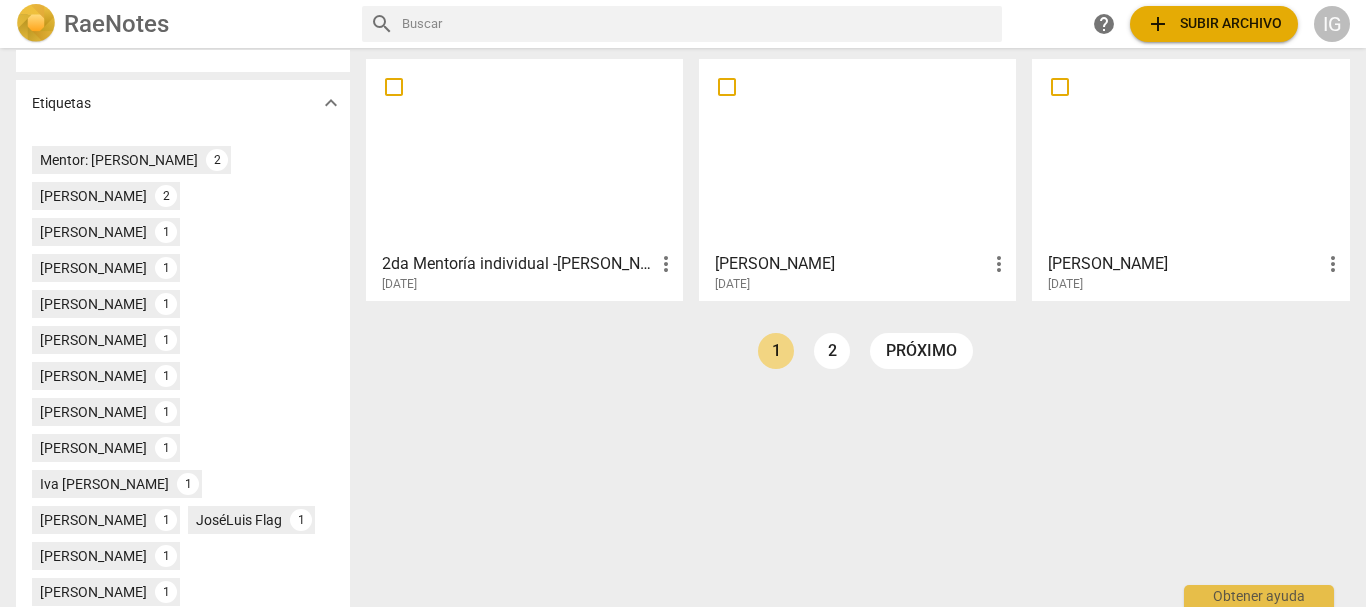 click at bounding box center (857, 154) 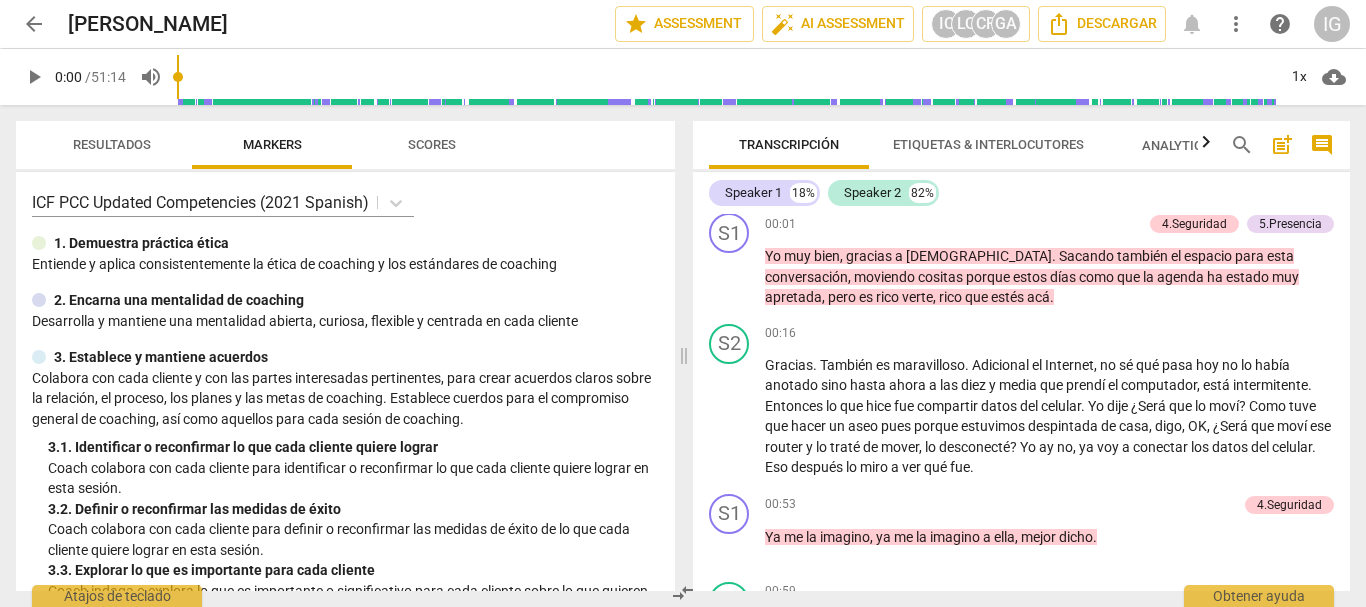 scroll, scrollTop: 0, scrollLeft: 0, axis: both 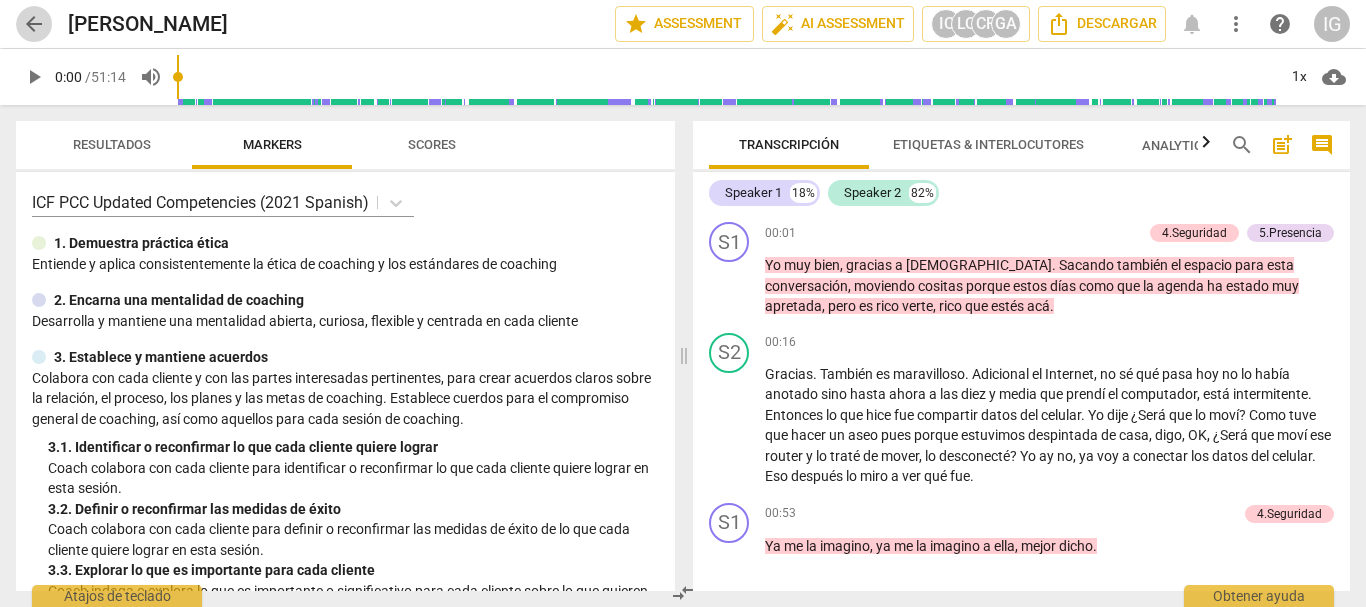 click on "arrow_back" at bounding box center (34, 24) 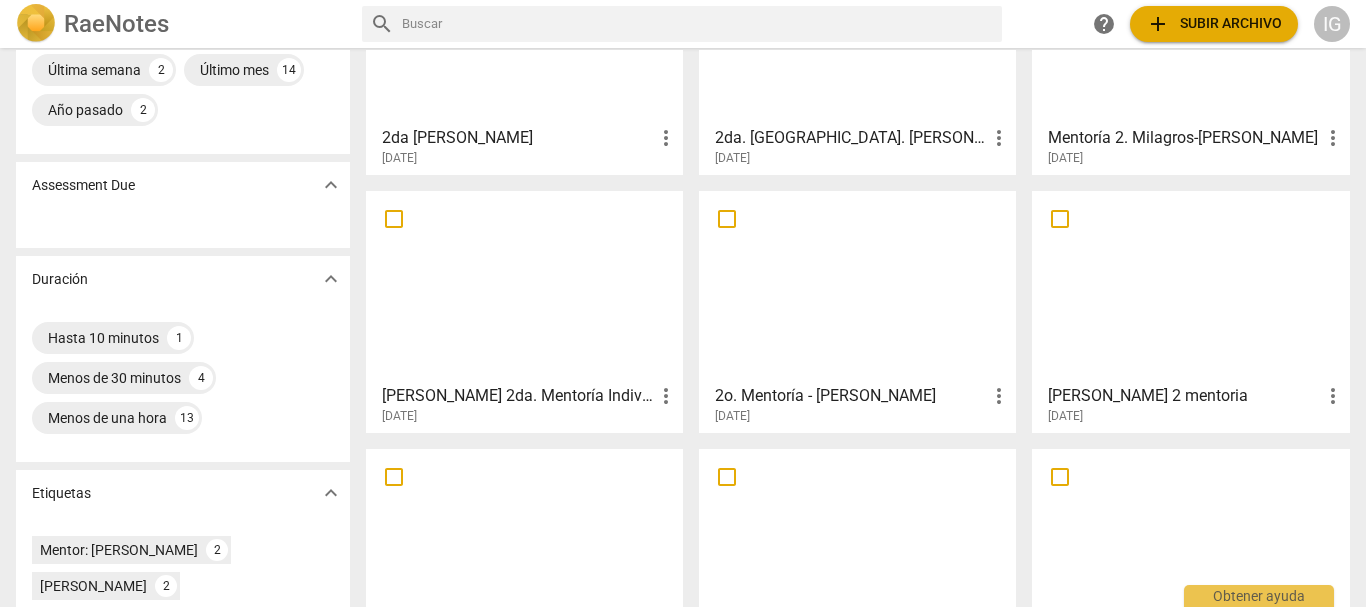 scroll, scrollTop: 600, scrollLeft: 0, axis: vertical 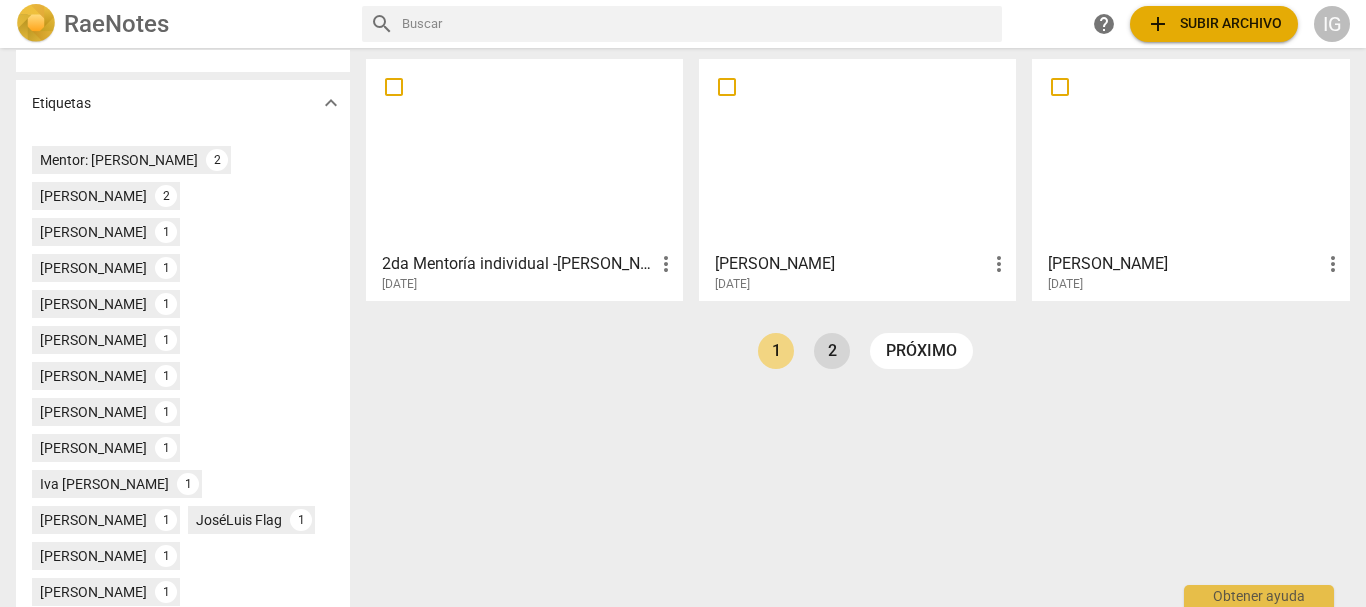 click on "2" at bounding box center [832, 351] 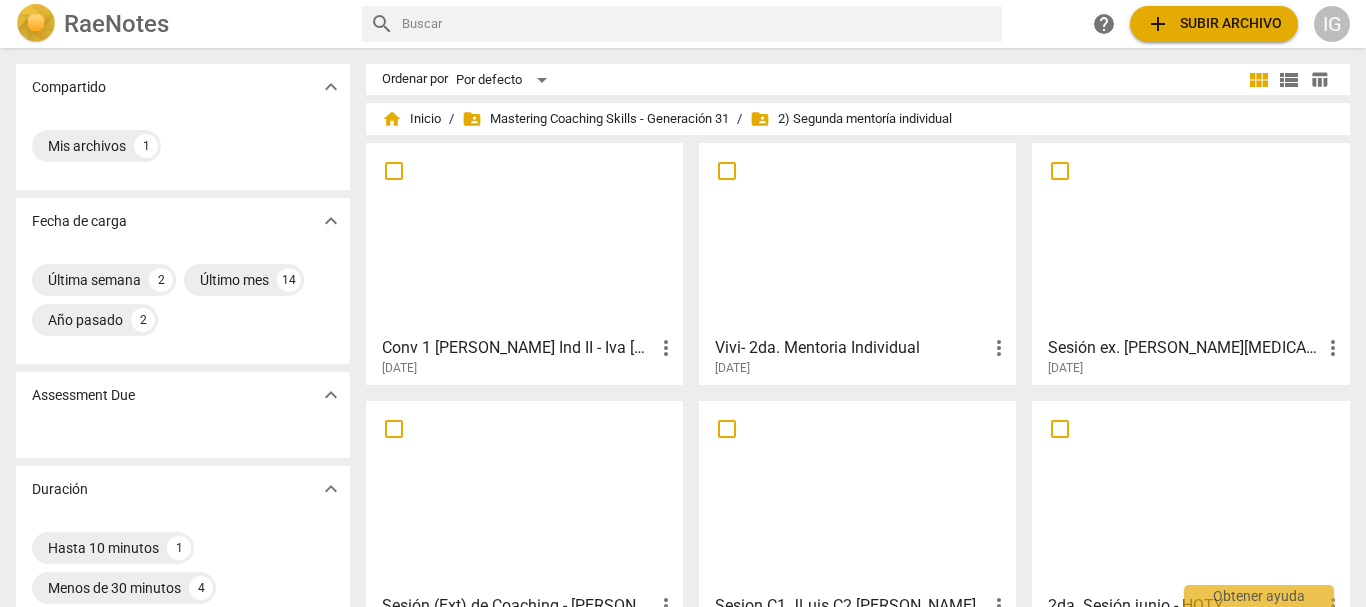click at bounding box center (524, 238) 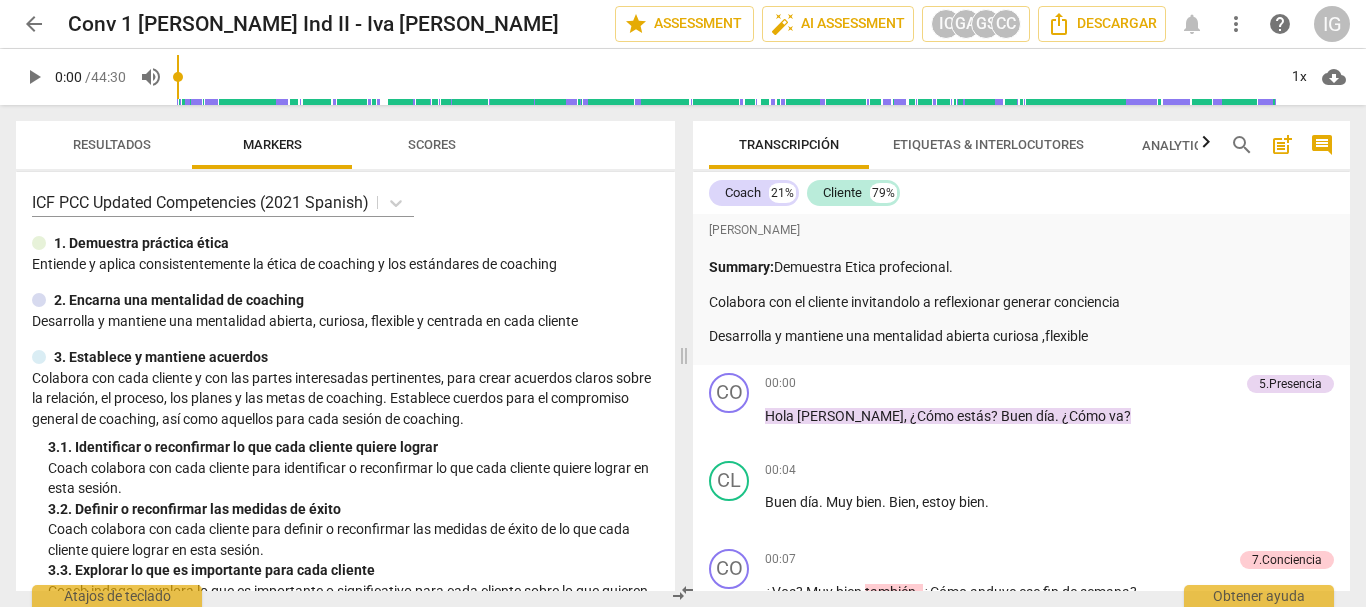 click on "arrow_back" at bounding box center (34, 24) 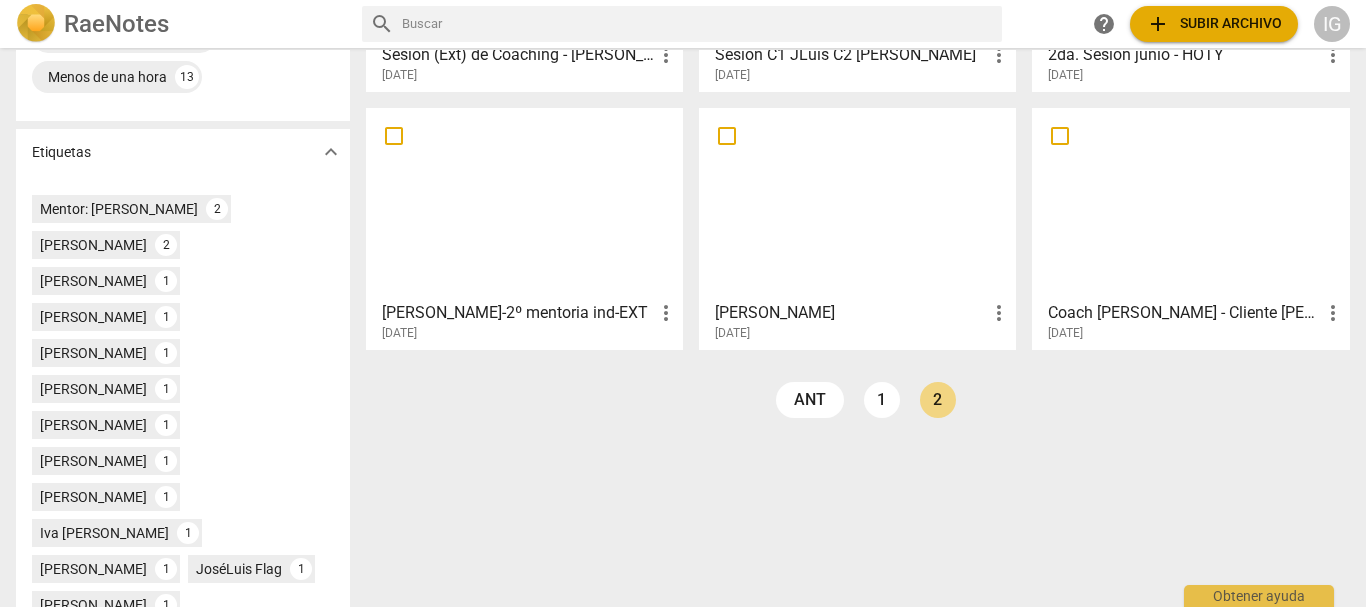 scroll, scrollTop: 600, scrollLeft: 0, axis: vertical 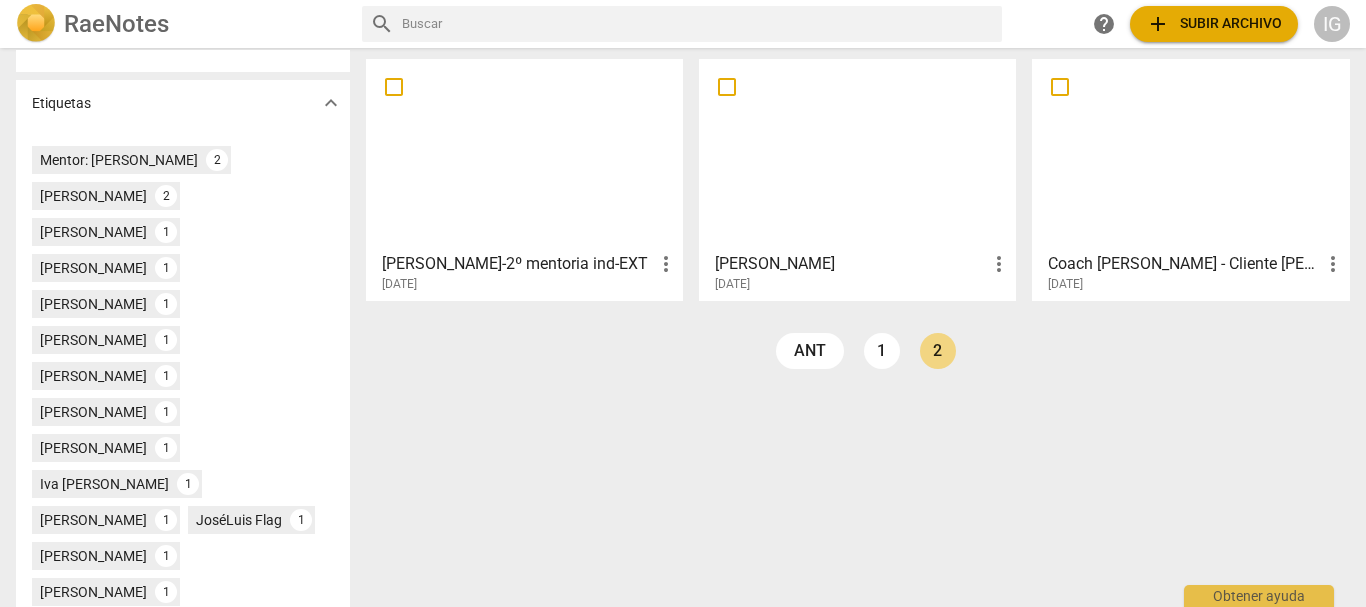 click at bounding box center [1190, 154] 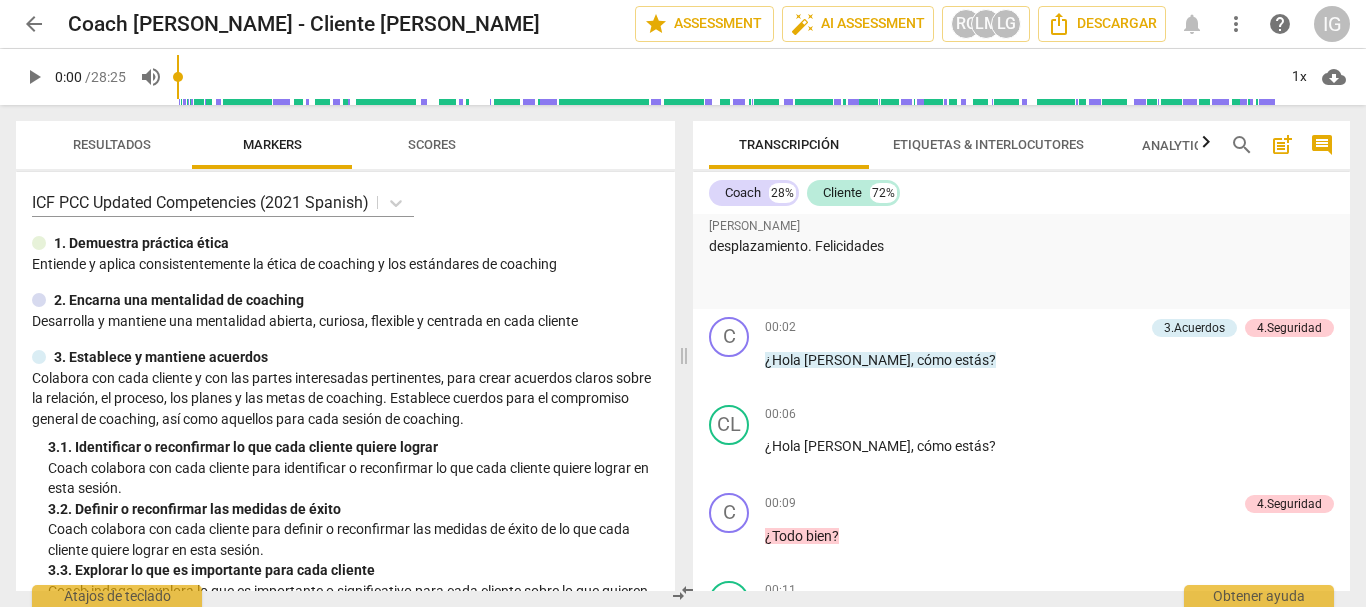 scroll, scrollTop: 200, scrollLeft: 0, axis: vertical 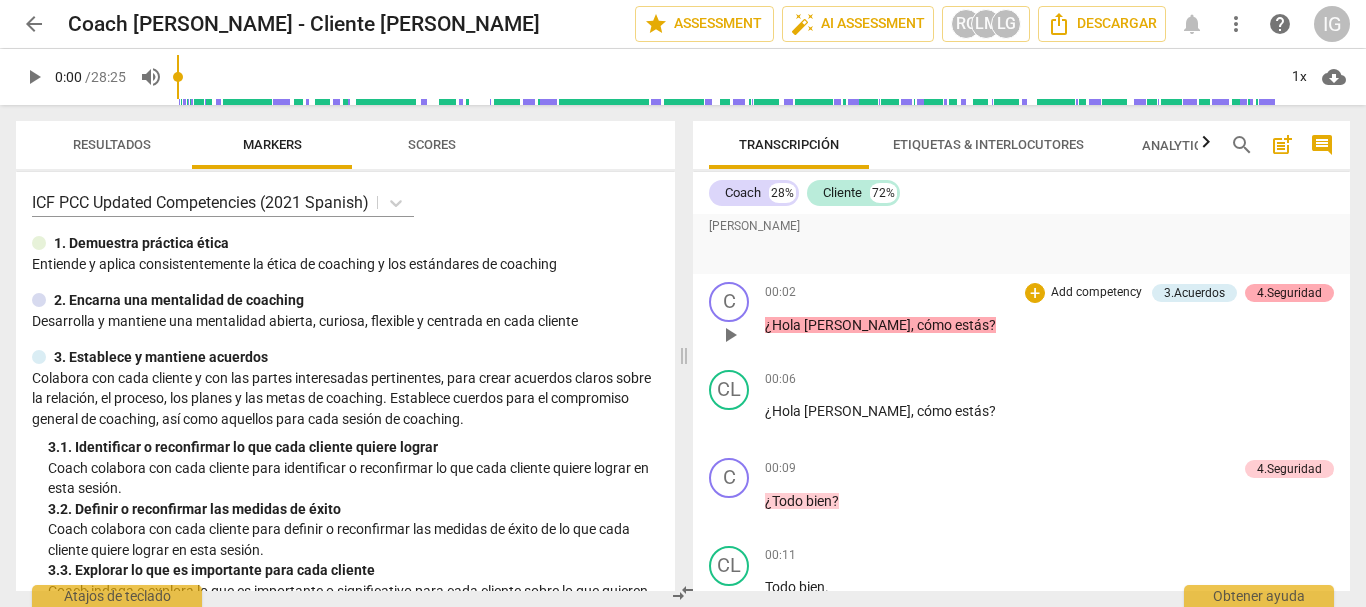 click on "4.Seguridad" at bounding box center (1289, 293) 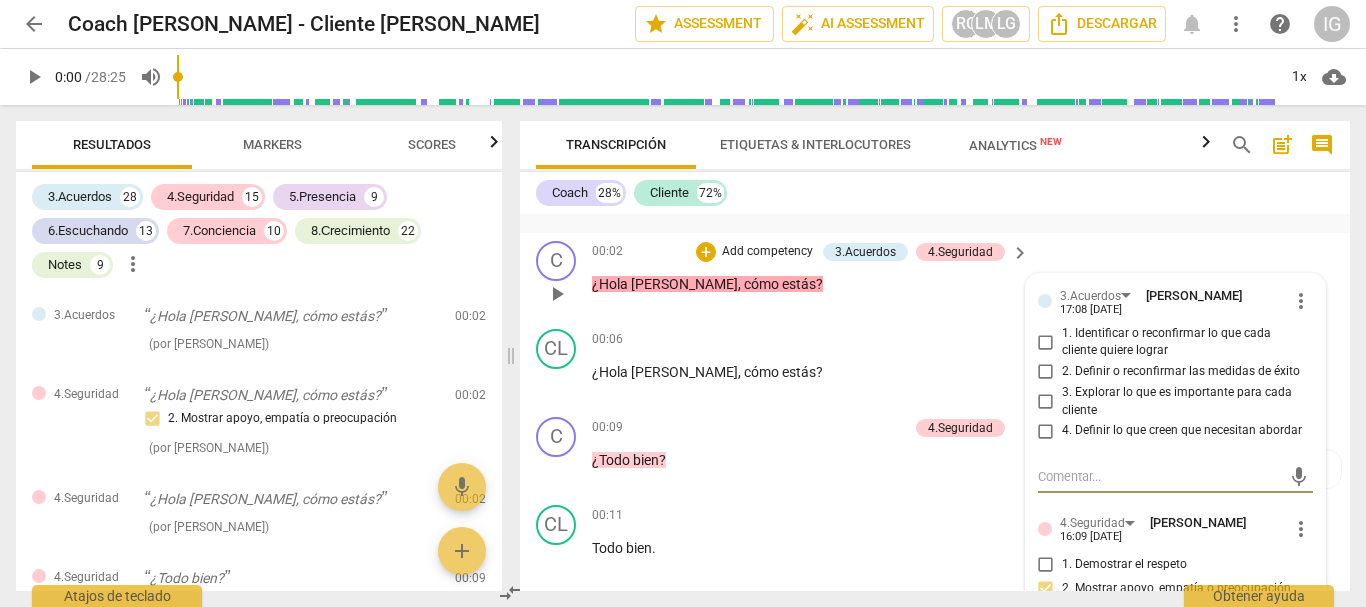 scroll, scrollTop: 55, scrollLeft: 0, axis: vertical 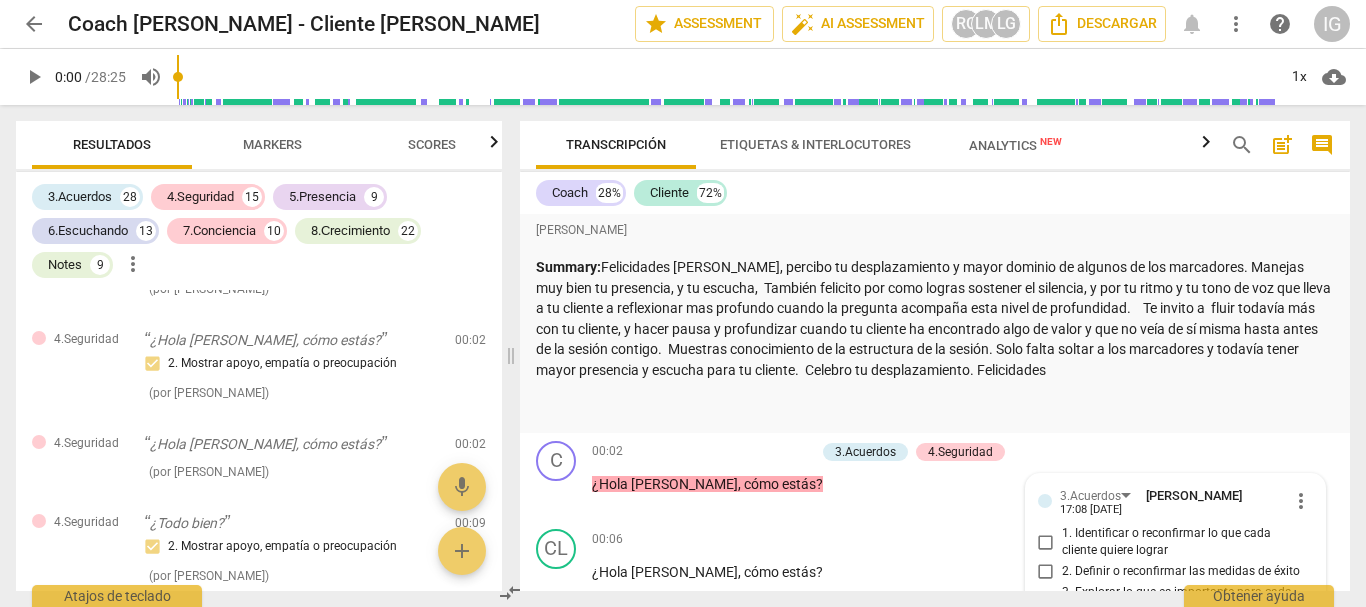 click on "play_arrow" at bounding box center (34, 77) 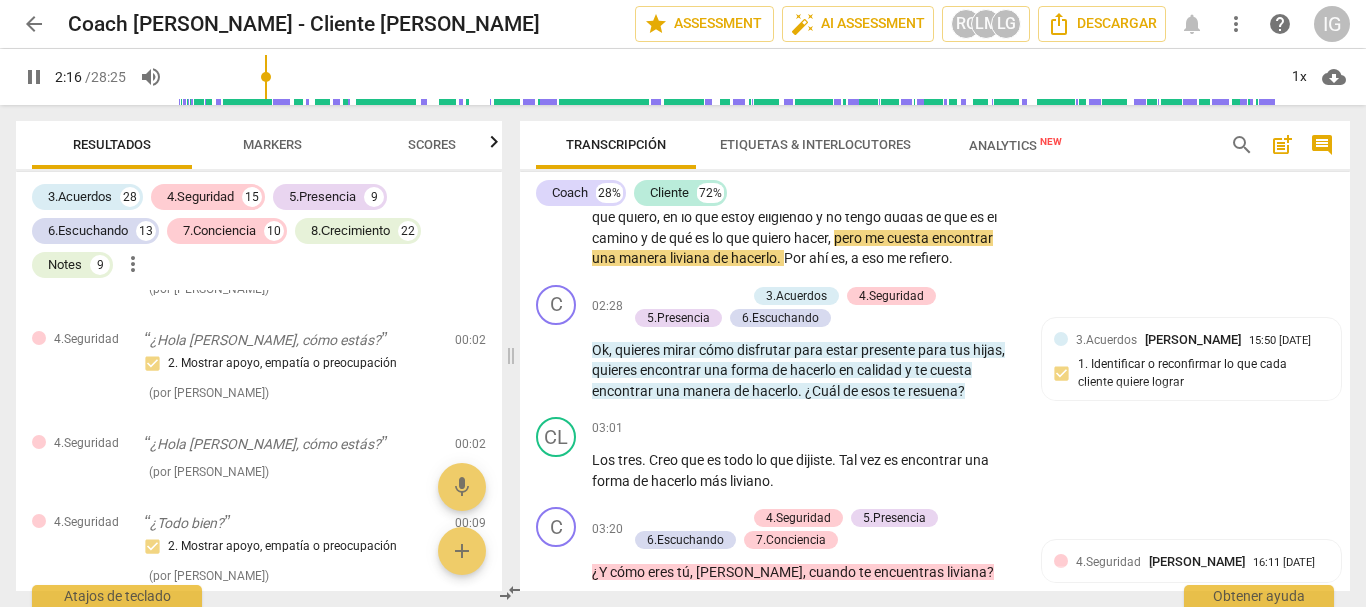 scroll, scrollTop: 1600, scrollLeft: 0, axis: vertical 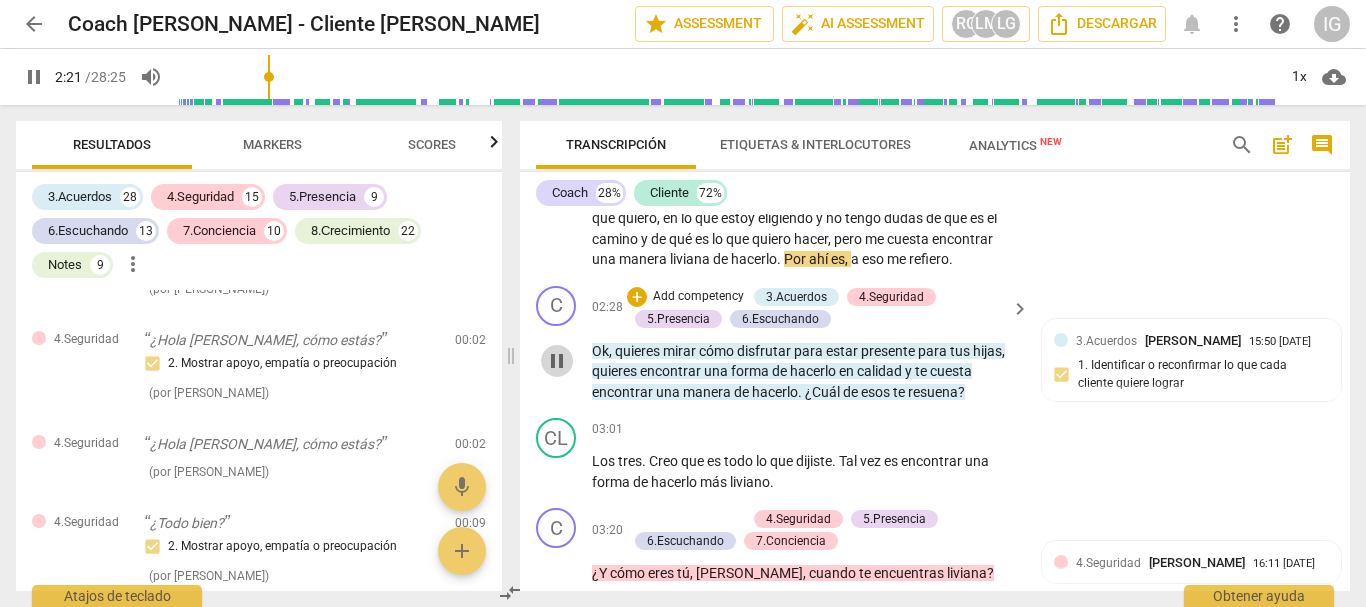 click on "pause" at bounding box center [557, 361] 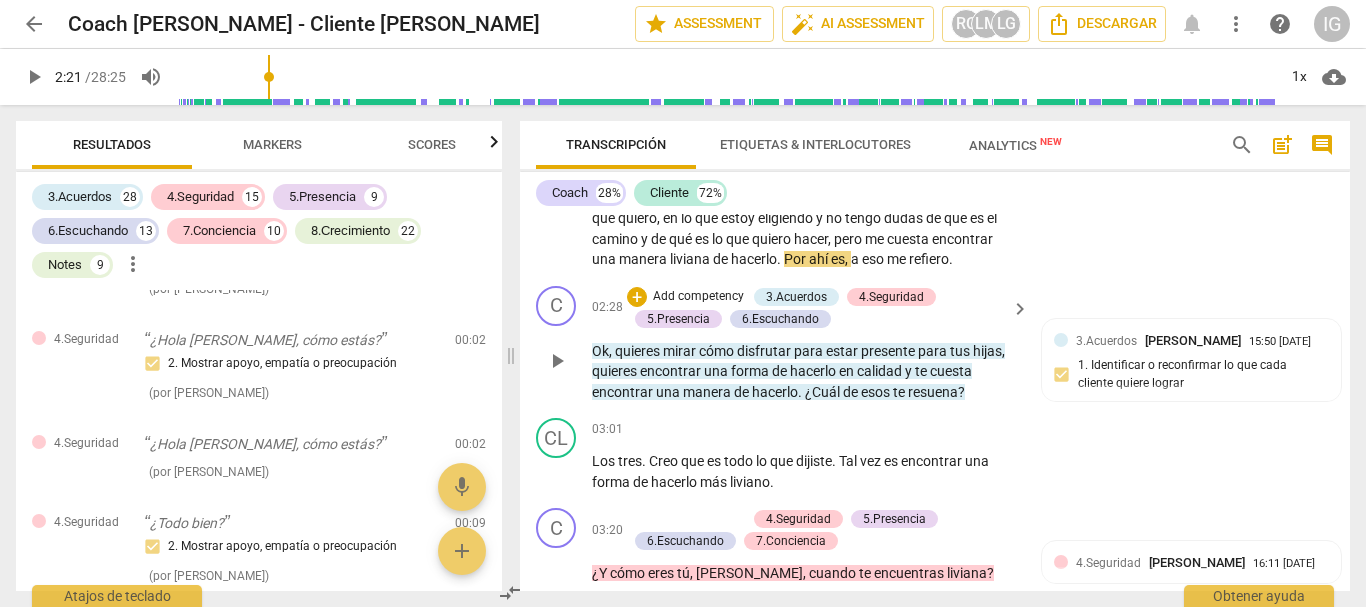 click on "play_arrow" at bounding box center (557, 361) 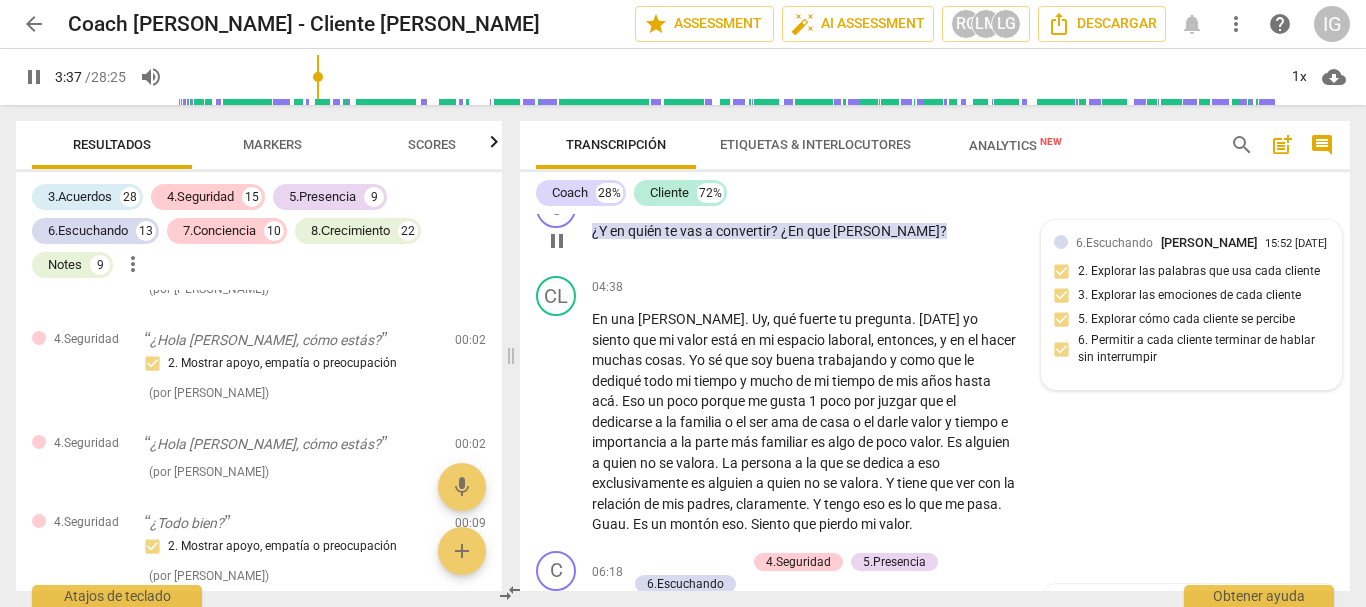 scroll, scrollTop: 2400, scrollLeft: 0, axis: vertical 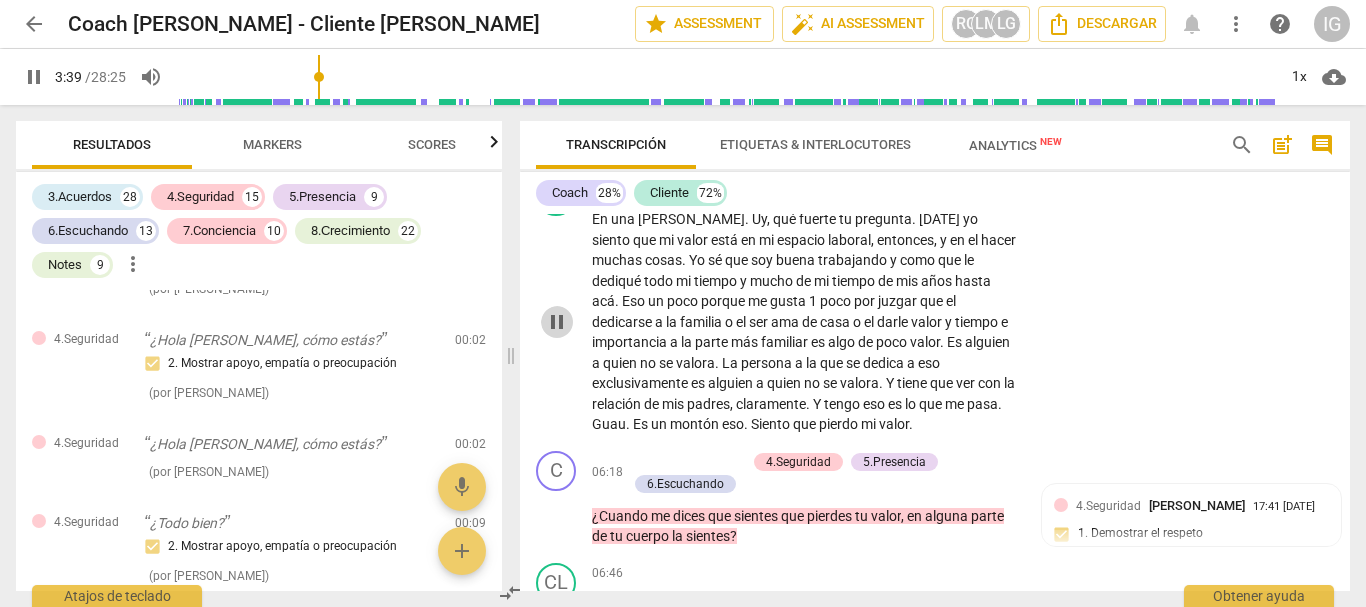 click on "pause" at bounding box center (557, 322) 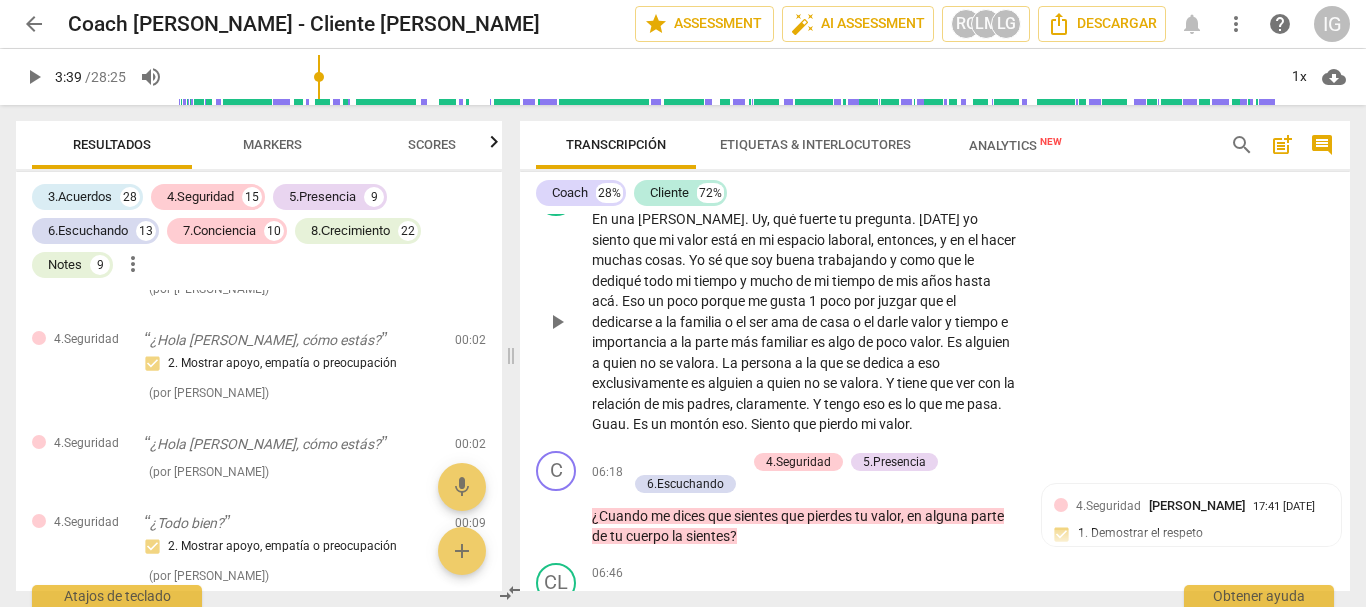 click on "play_arrow" at bounding box center (557, 322) 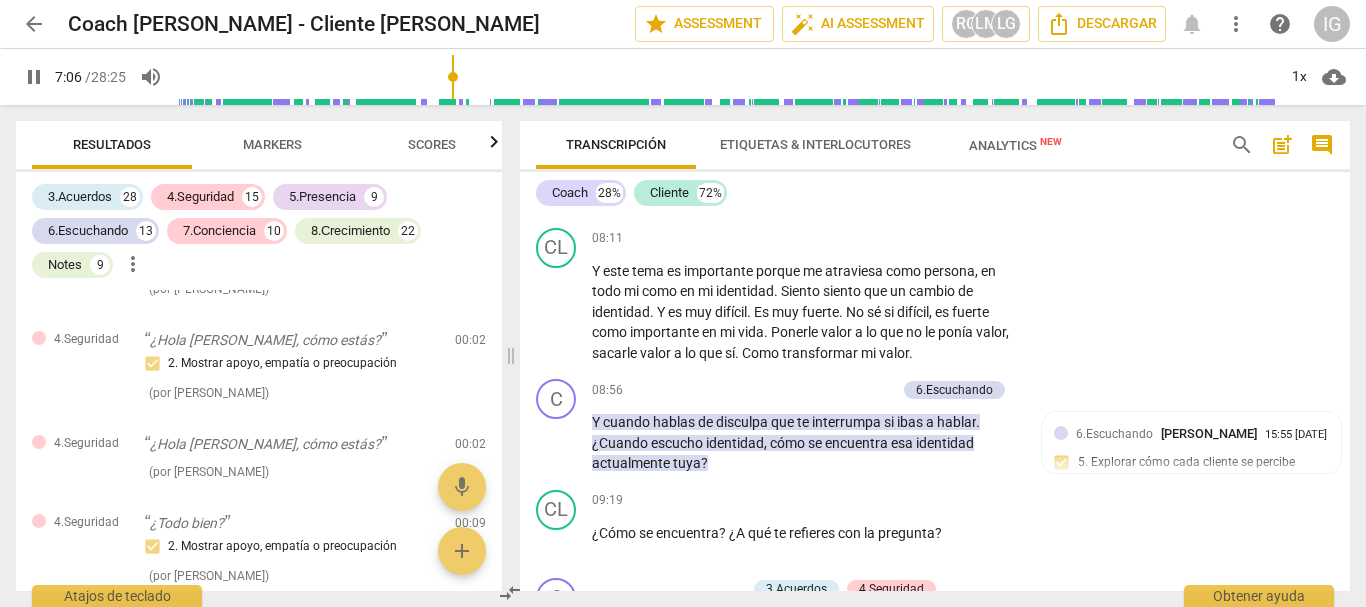scroll, scrollTop: 3103, scrollLeft: 0, axis: vertical 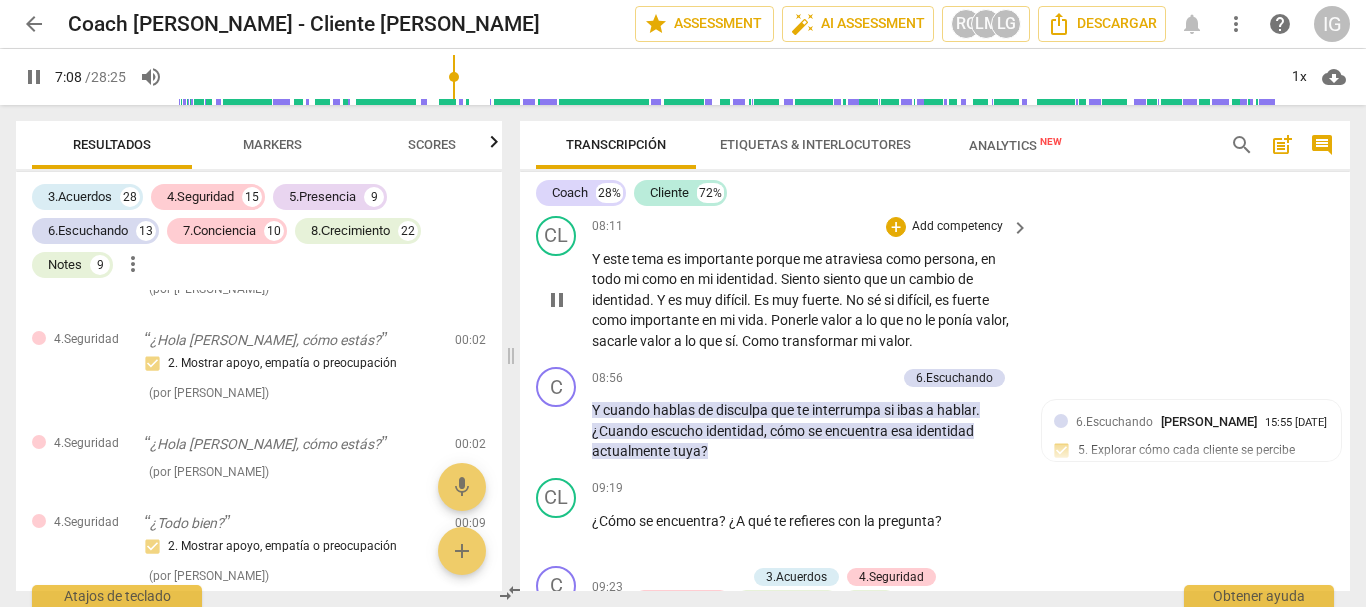 click on "pause" at bounding box center (557, 300) 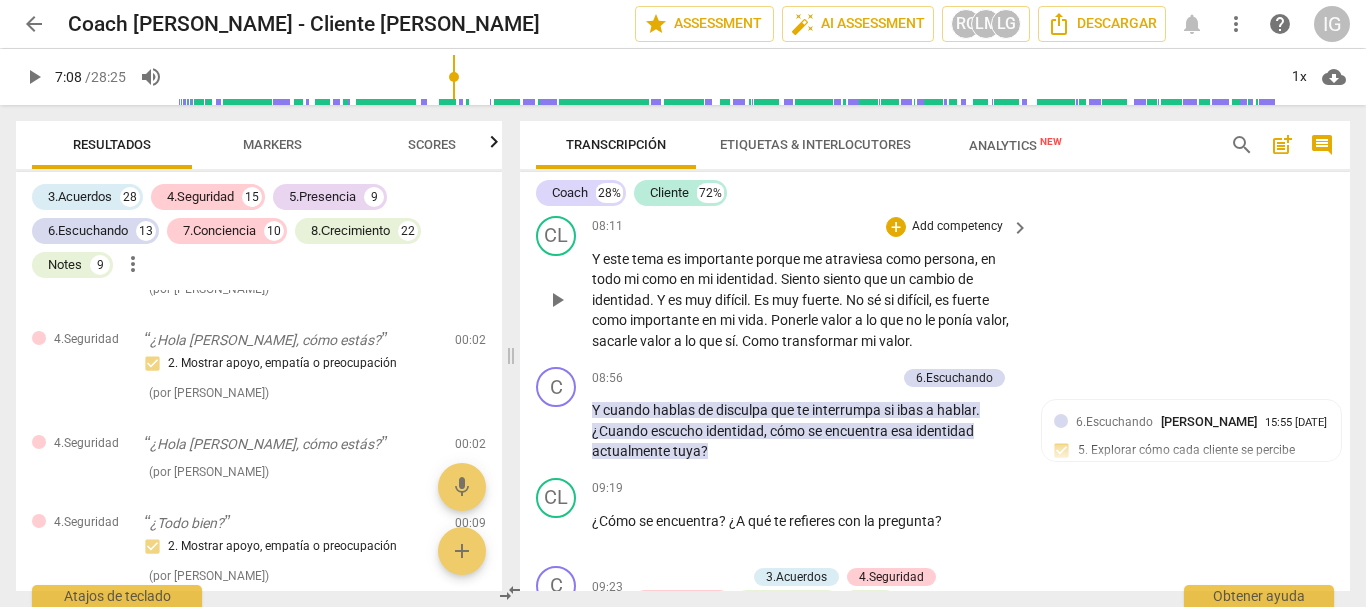 click on "play_arrow" at bounding box center [557, 300] 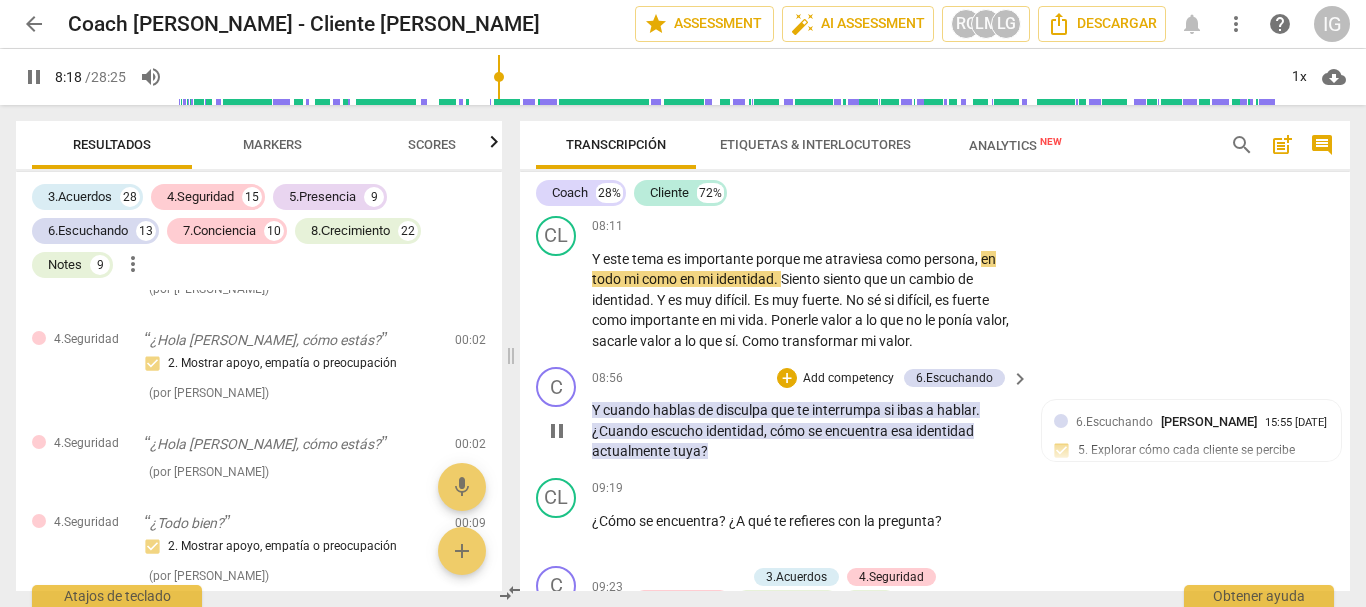 scroll, scrollTop: 3203, scrollLeft: 0, axis: vertical 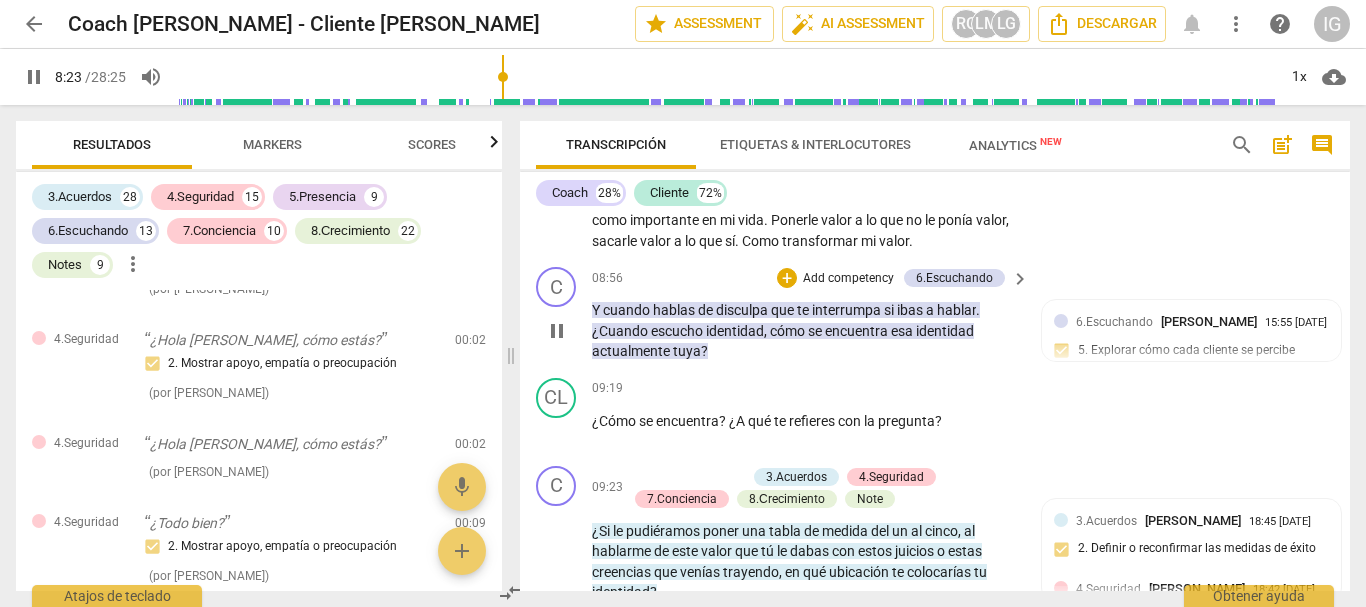 click on "pause" at bounding box center (557, 331) 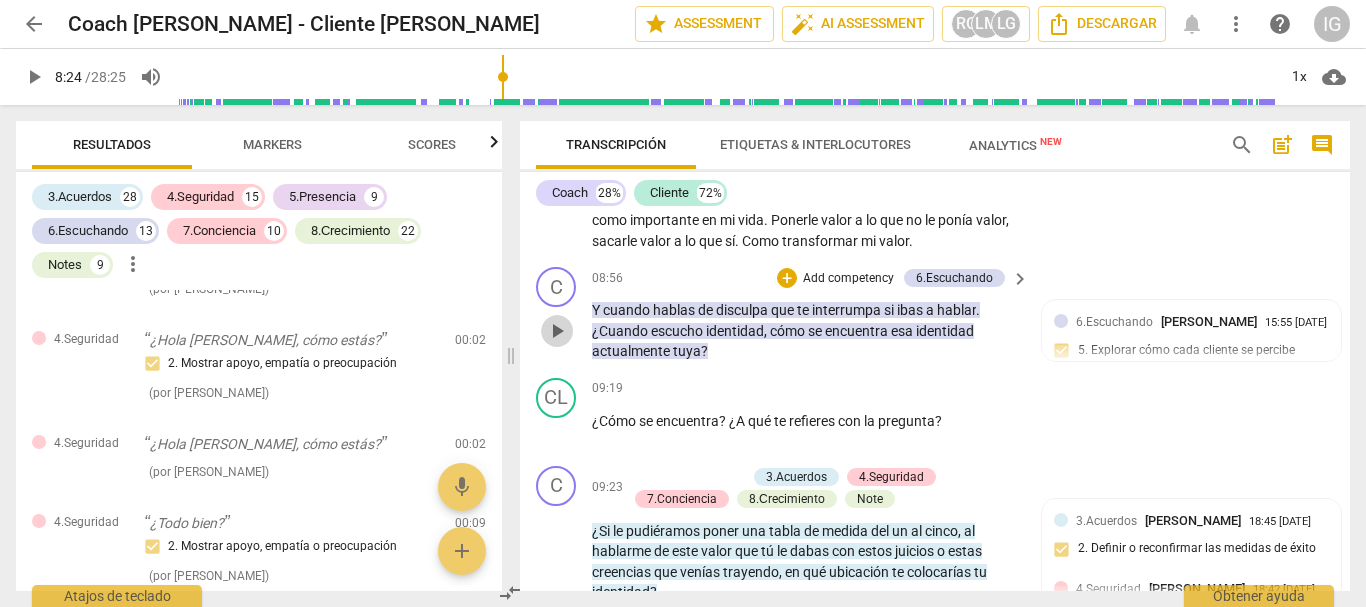 click on "play_arrow" at bounding box center [557, 331] 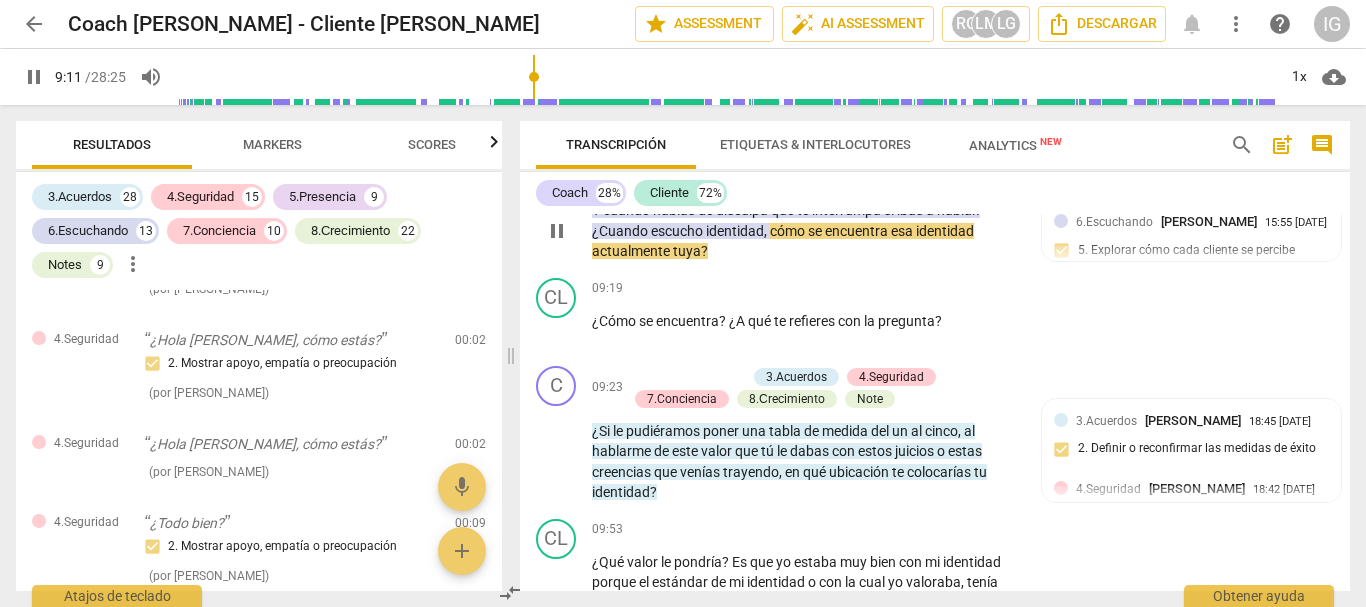 scroll, scrollTop: 3403, scrollLeft: 0, axis: vertical 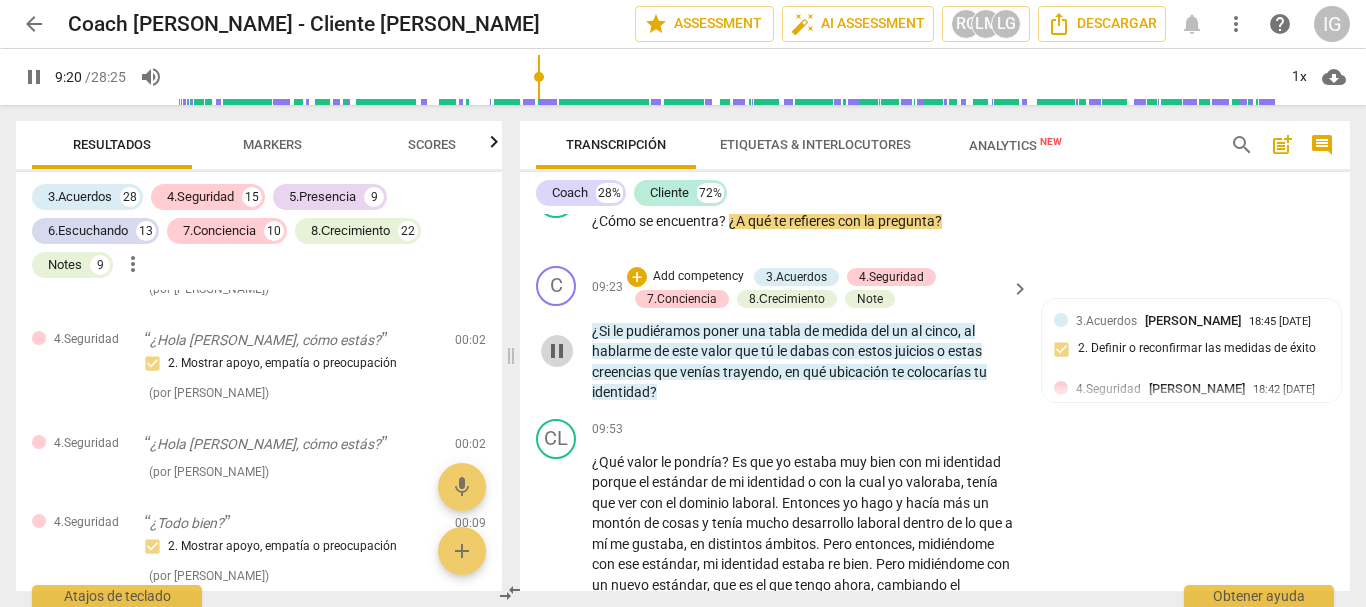 click on "pause" at bounding box center (557, 351) 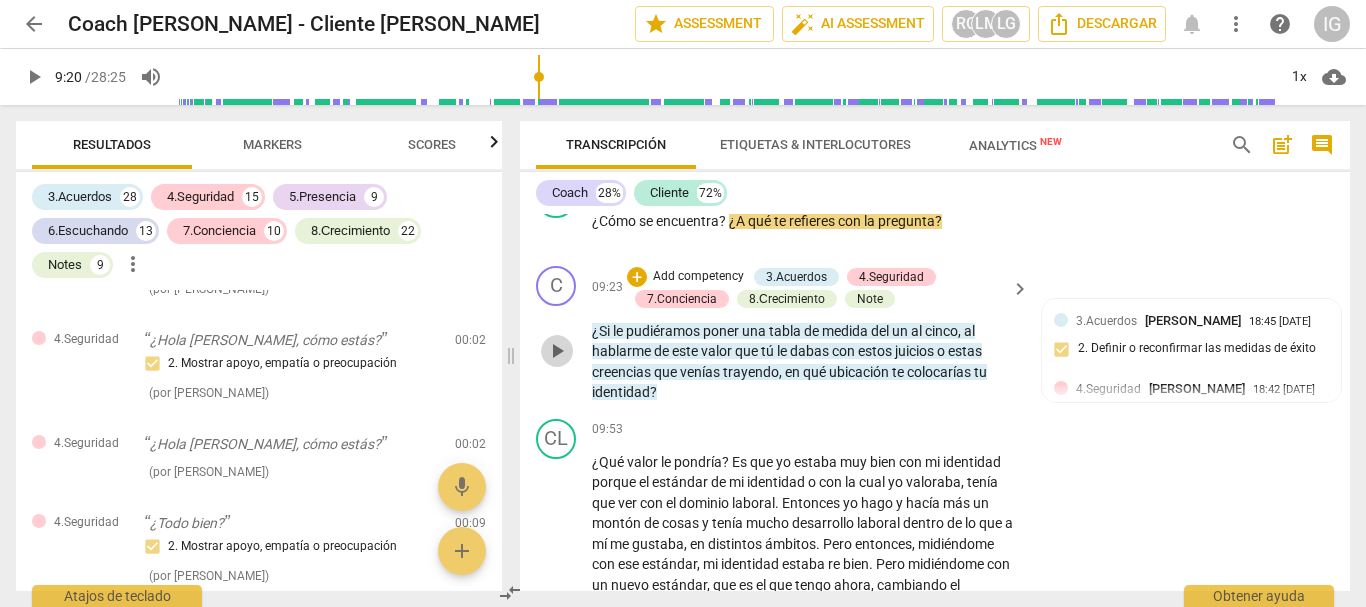 click on "play_arrow" at bounding box center (557, 351) 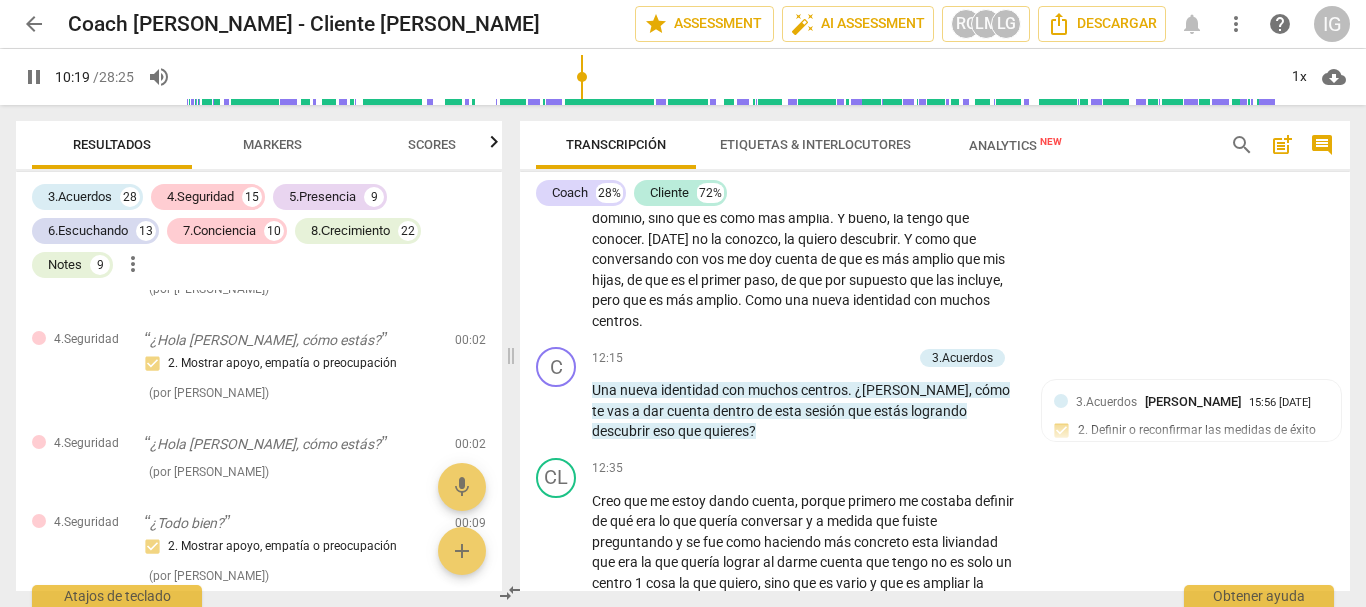 scroll, scrollTop: 4003, scrollLeft: 0, axis: vertical 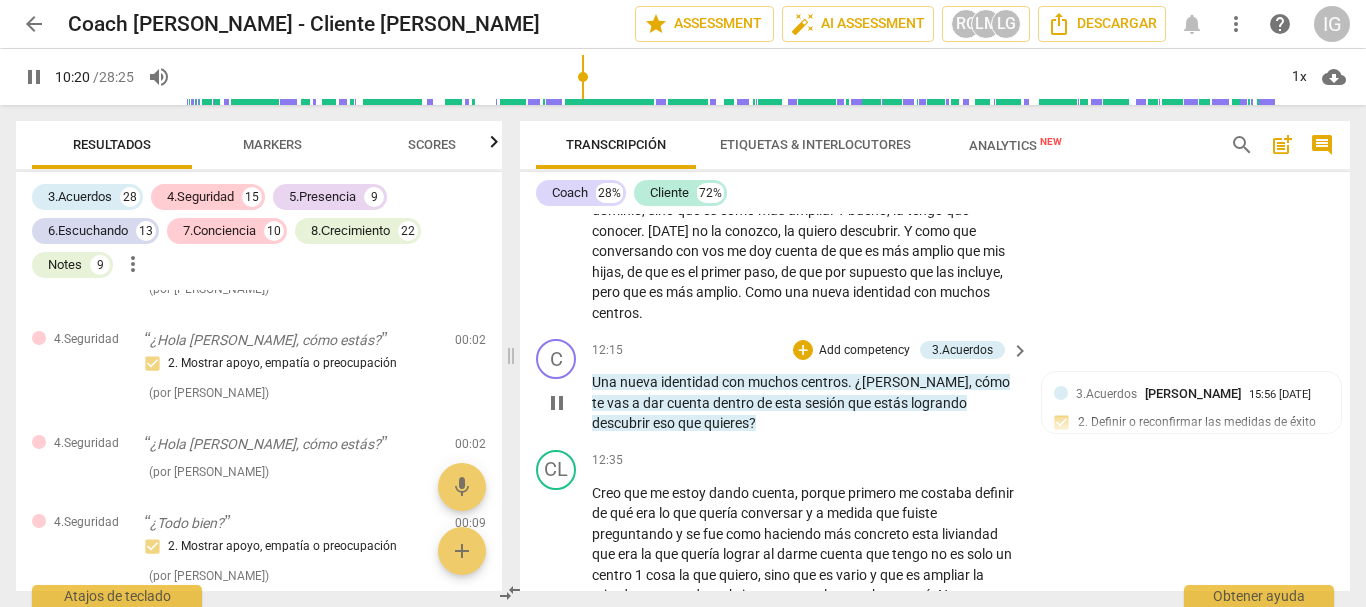click on "pause" at bounding box center (557, 403) 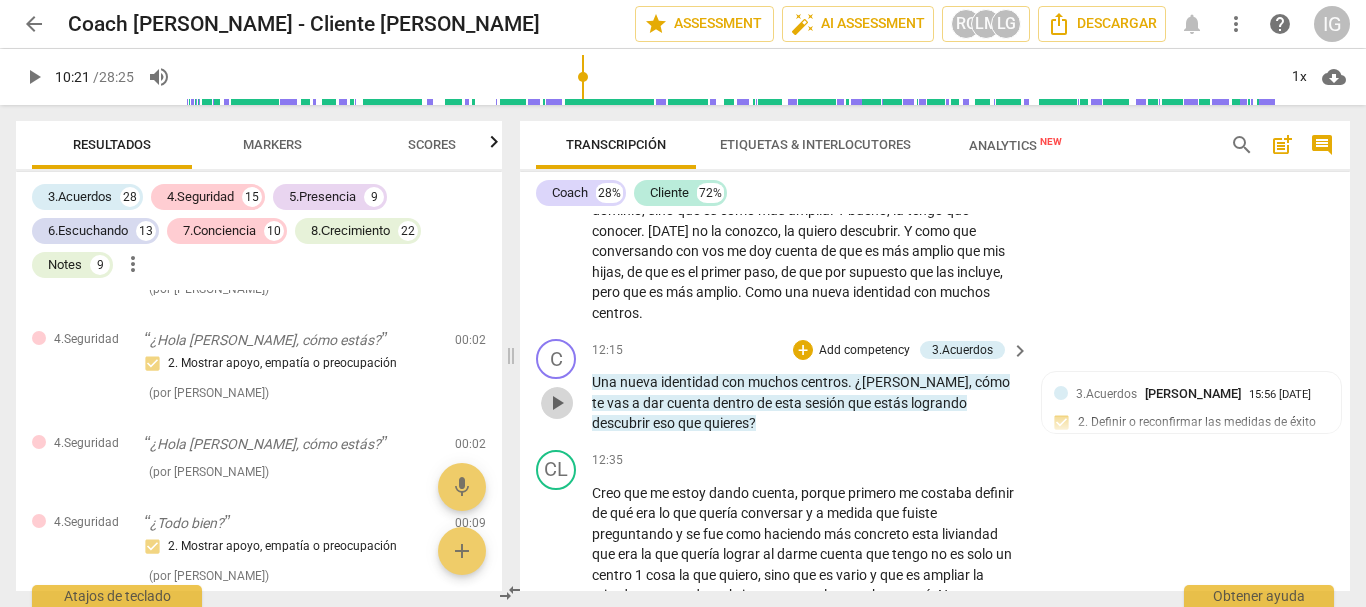 click on "play_arrow" at bounding box center [557, 403] 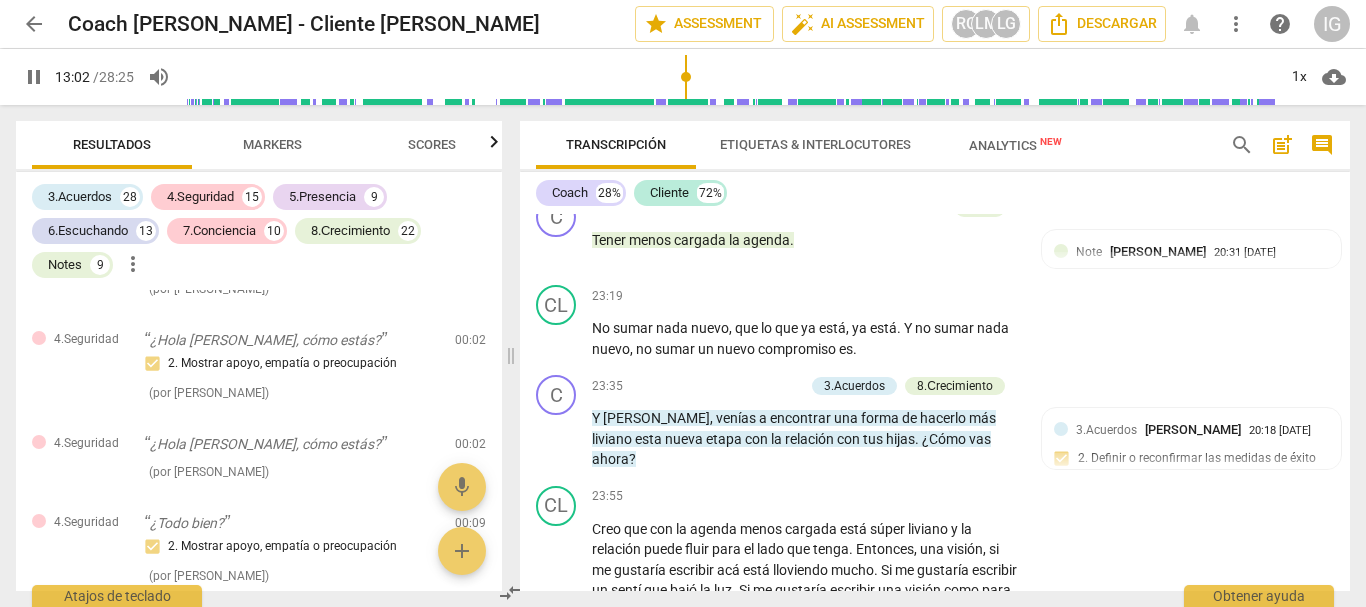 scroll, scrollTop: 7060, scrollLeft: 0, axis: vertical 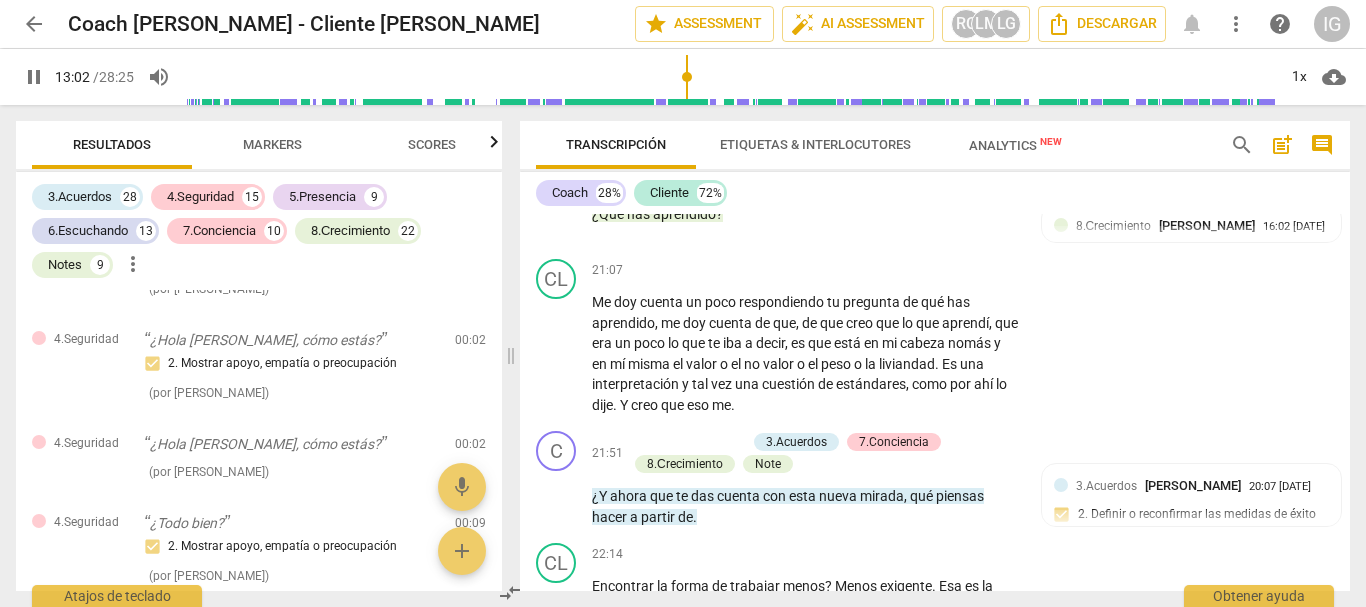 type on "783" 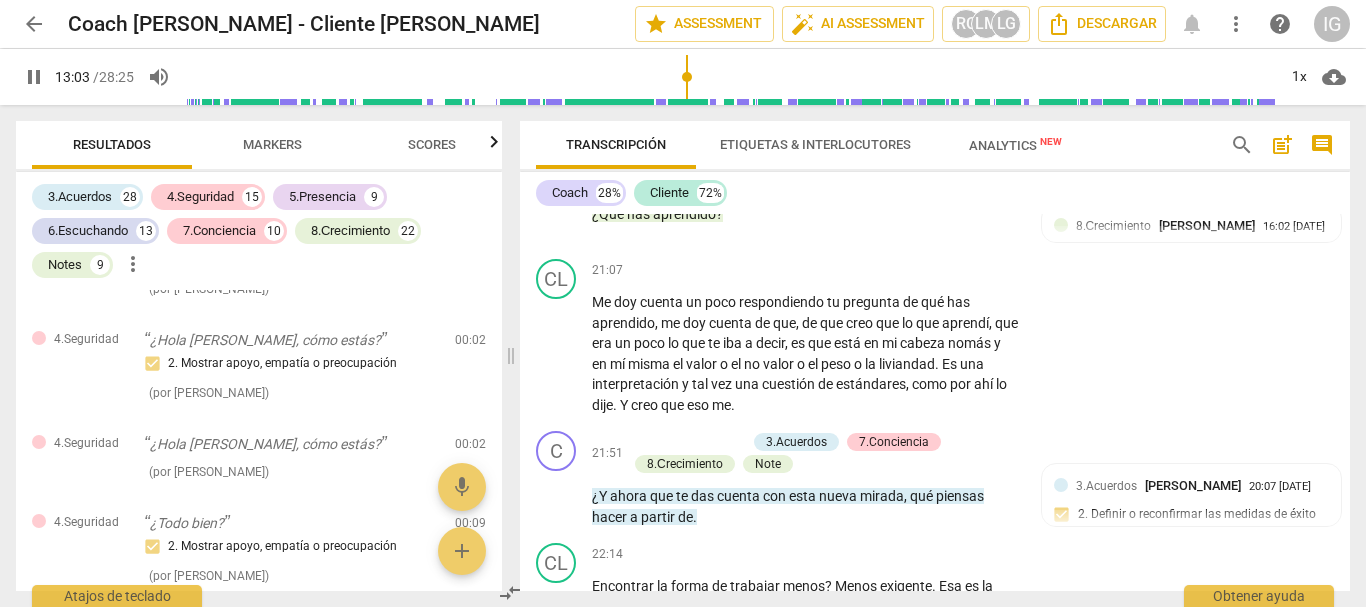 click on "arrow_back" at bounding box center [34, 24] 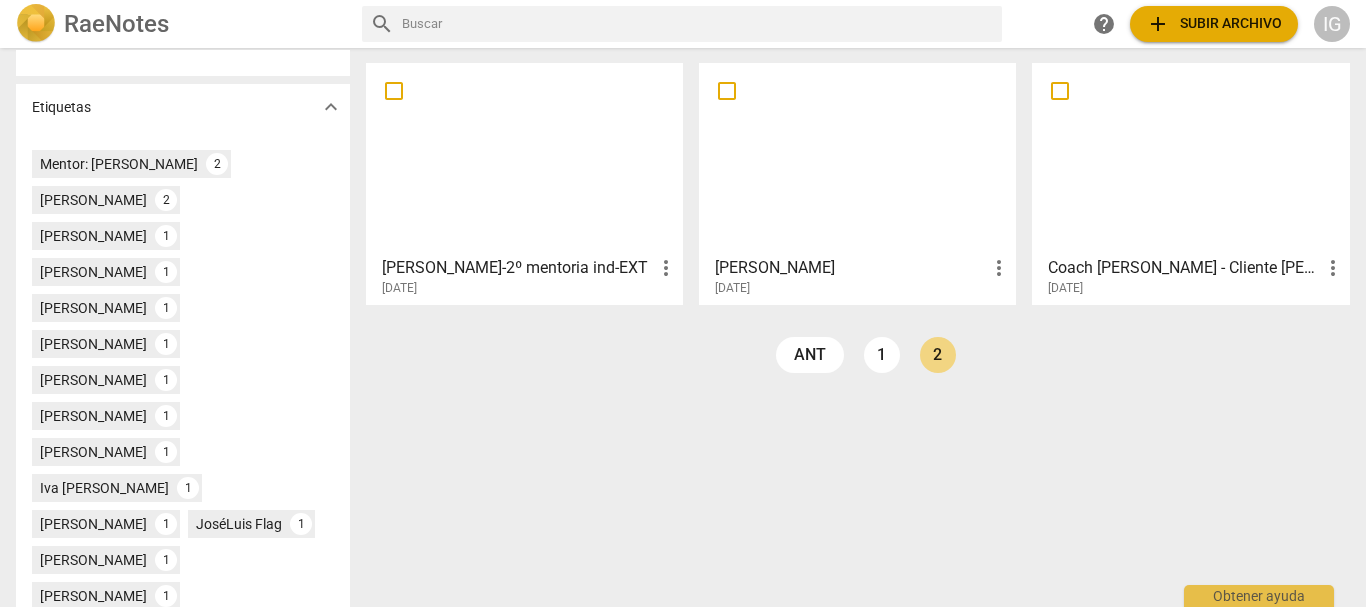 scroll, scrollTop: 600, scrollLeft: 0, axis: vertical 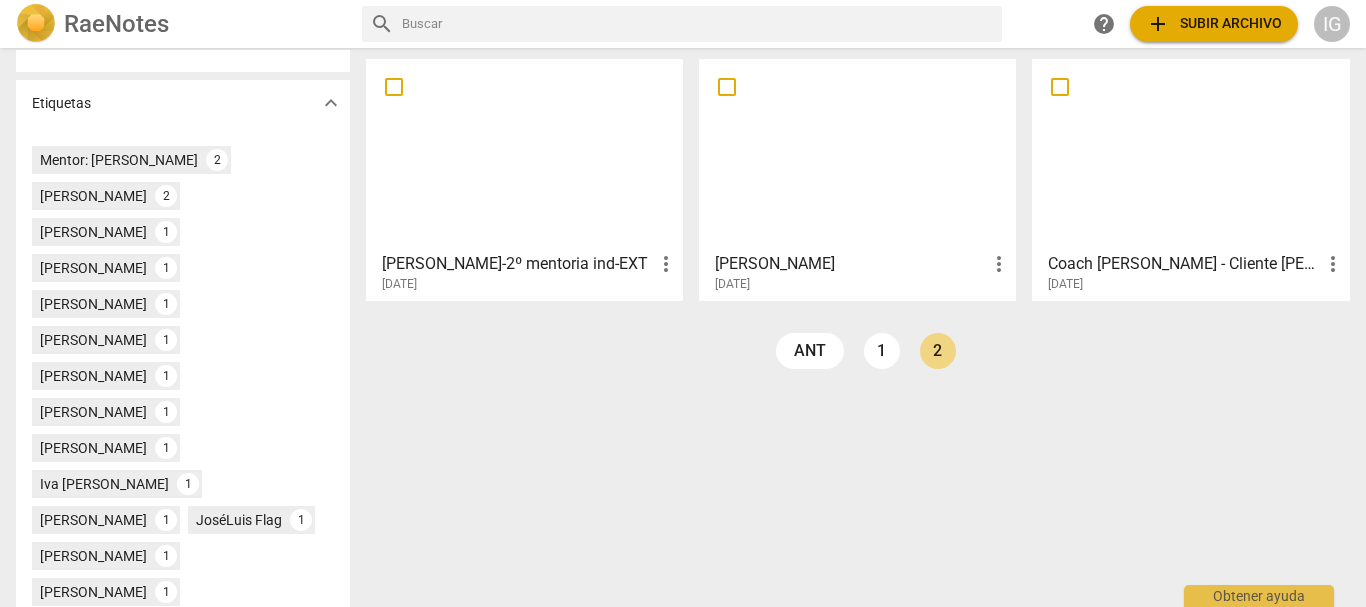 click at bounding box center (857, 154) 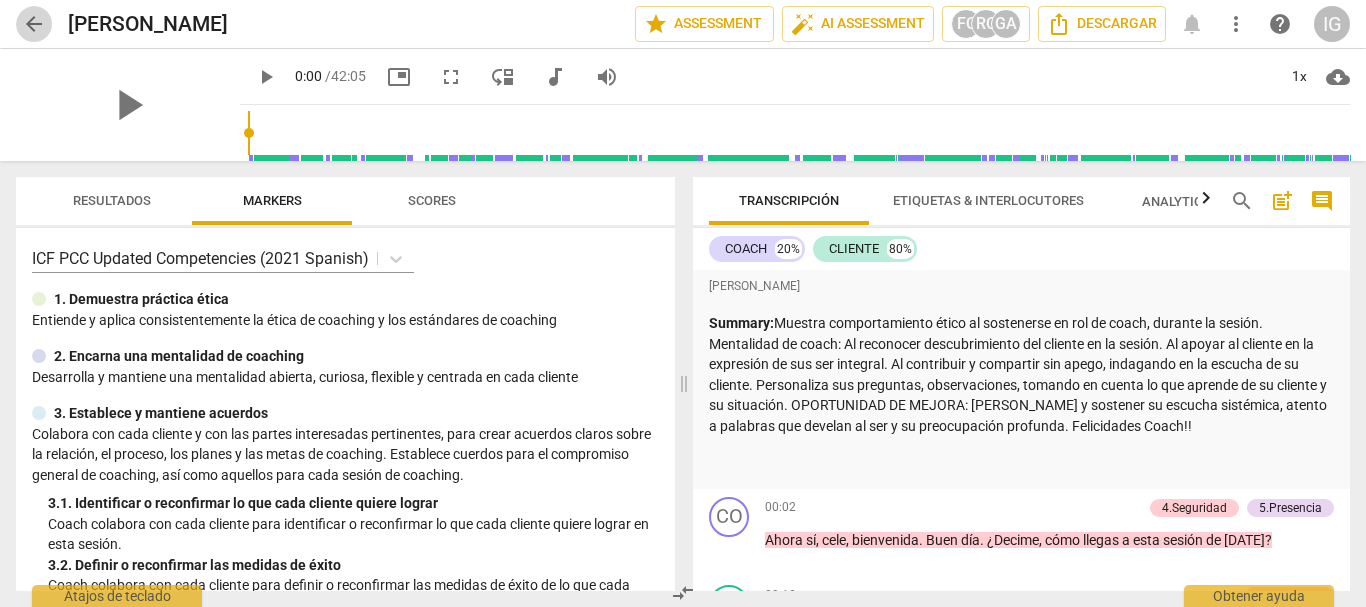 click on "arrow_back" at bounding box center (34, 24) 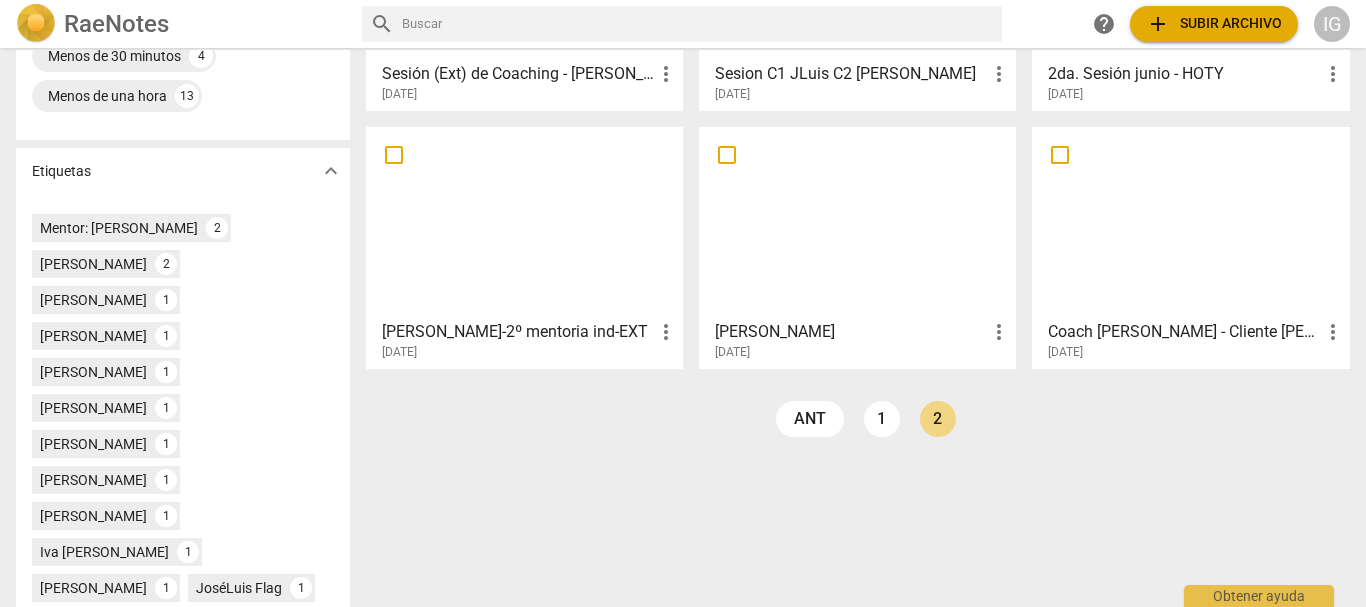 scroll, scrollTop: 500, scrollLeft: 0, axis: vertical 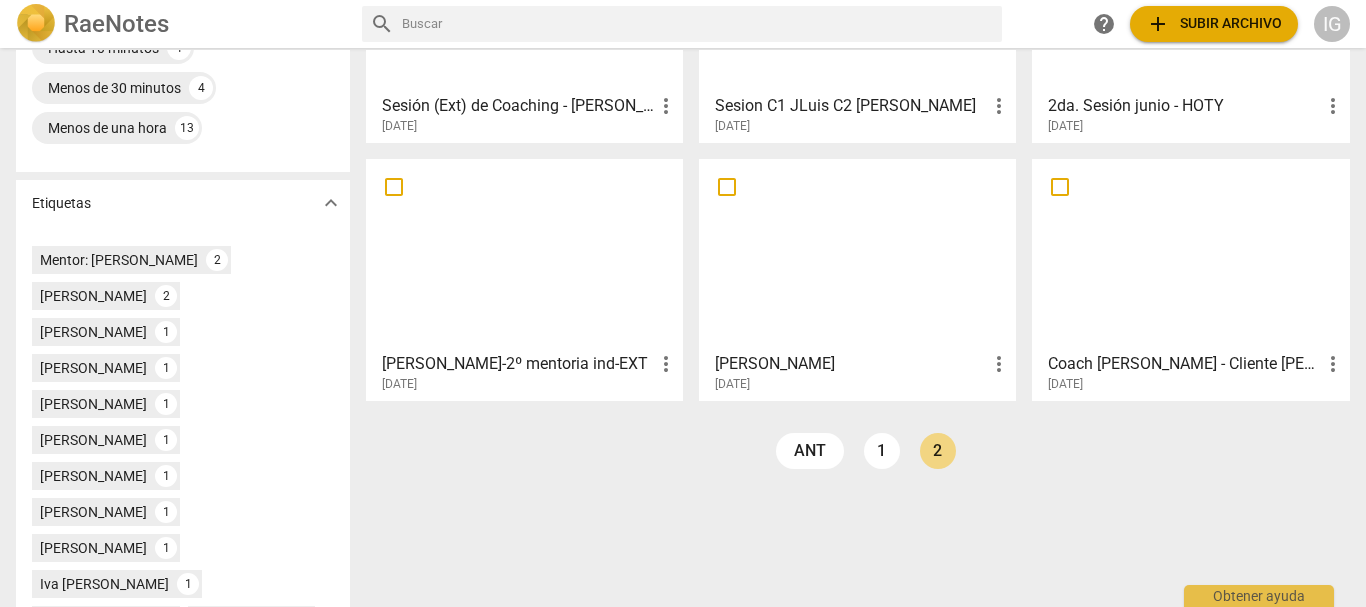 click at bounding box center (524, 254) 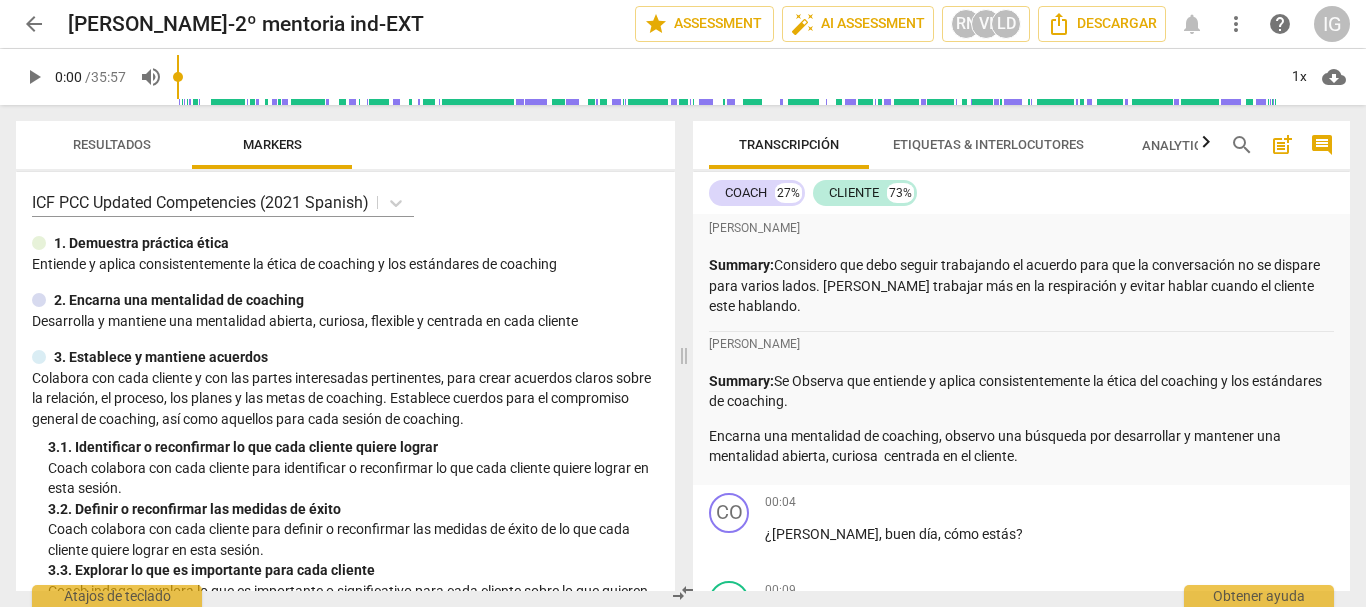 scroll, scrollTop: 0, scrollLeft: 0, axis: both 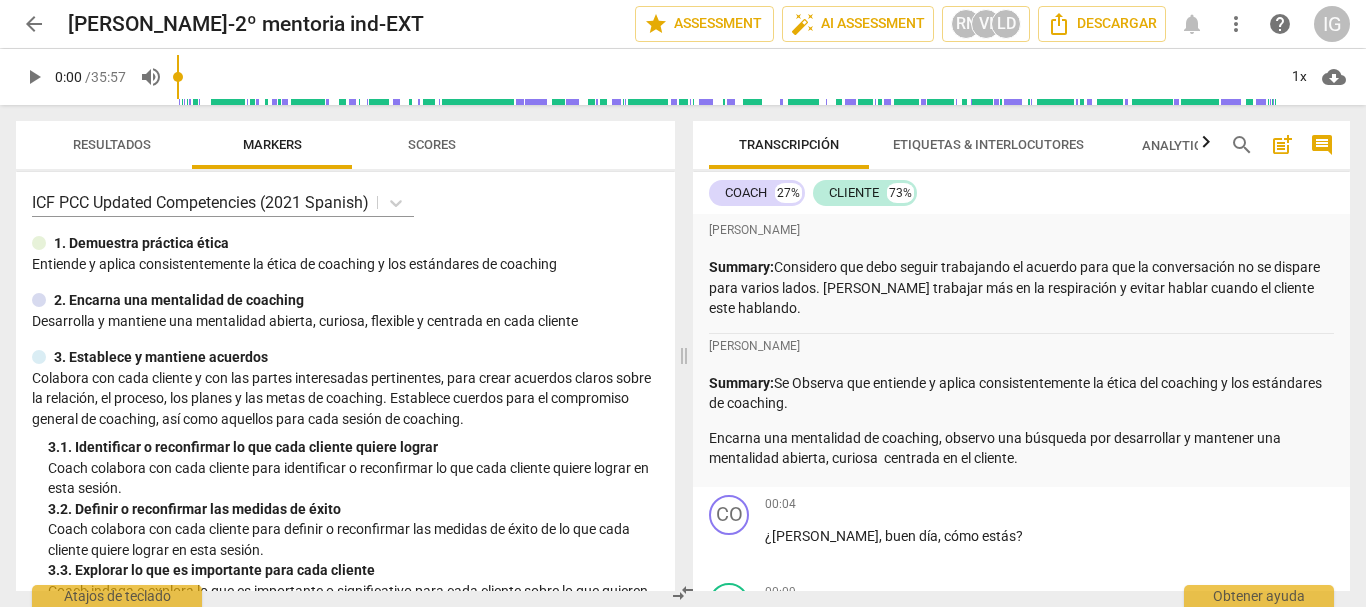 click on "arrow_back" at bounding box center (34, 24) 